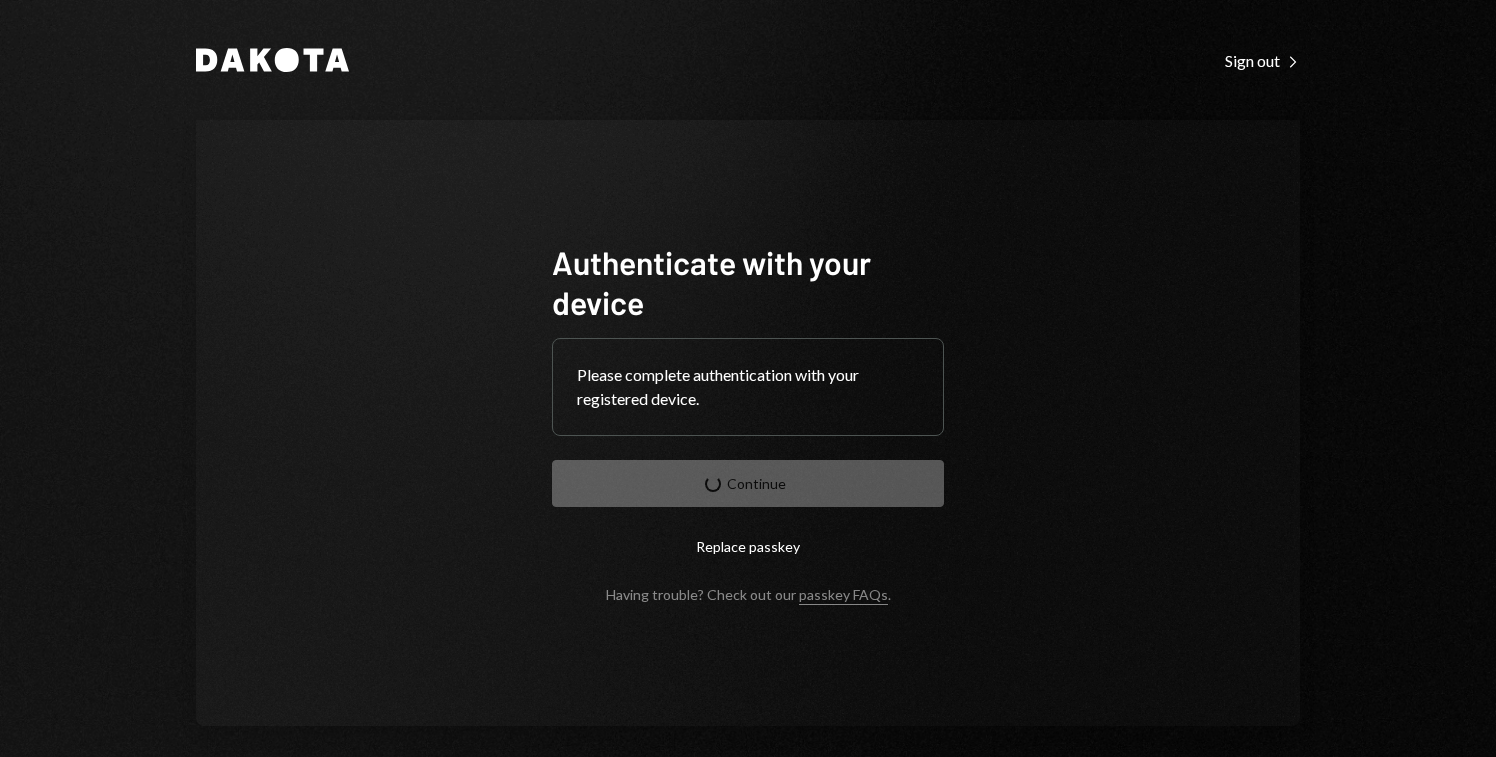 scroll, scrollTop: 0, scrollLeft: 0, axis: both 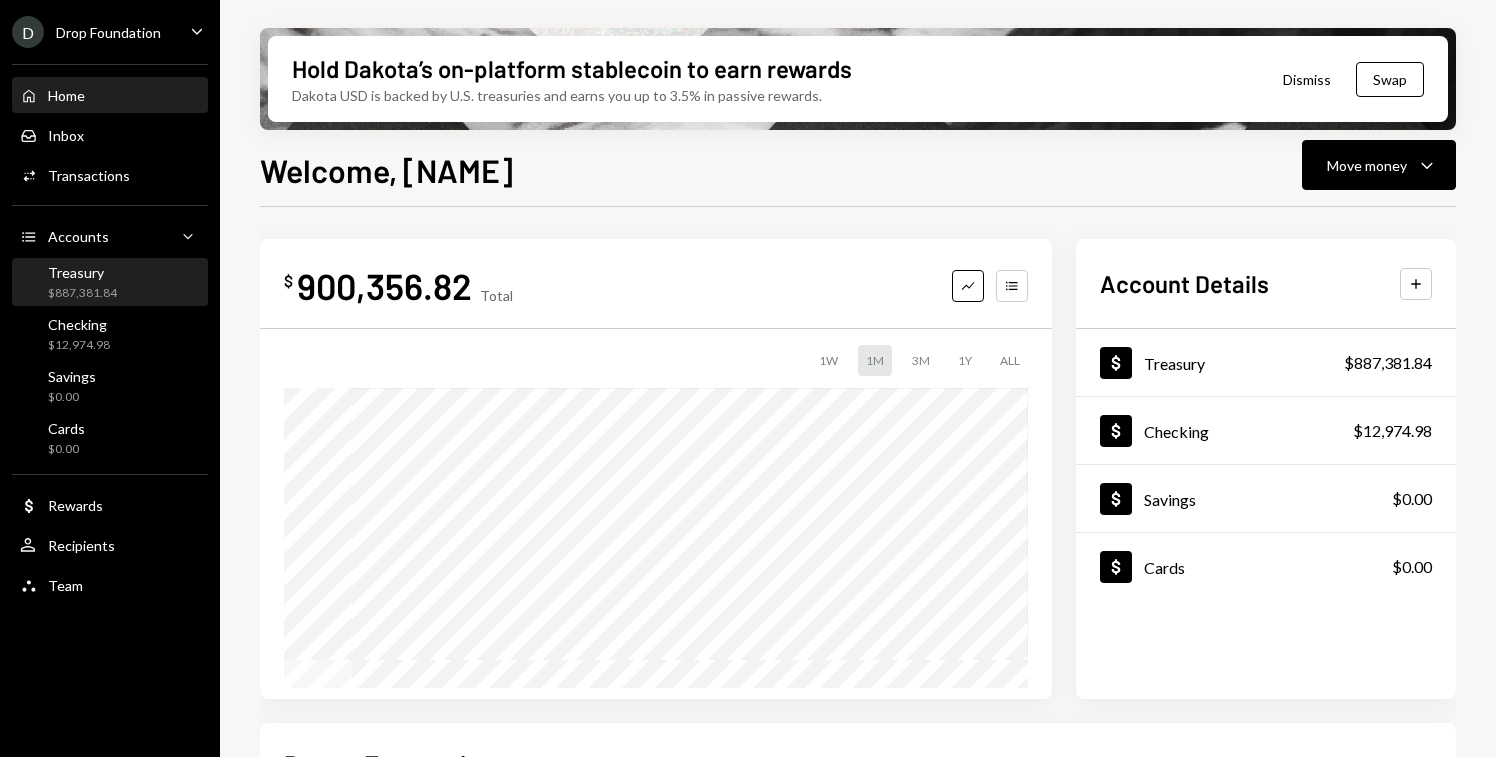 click on "Treasury $887,381.84" at bounding box center (110, 283) 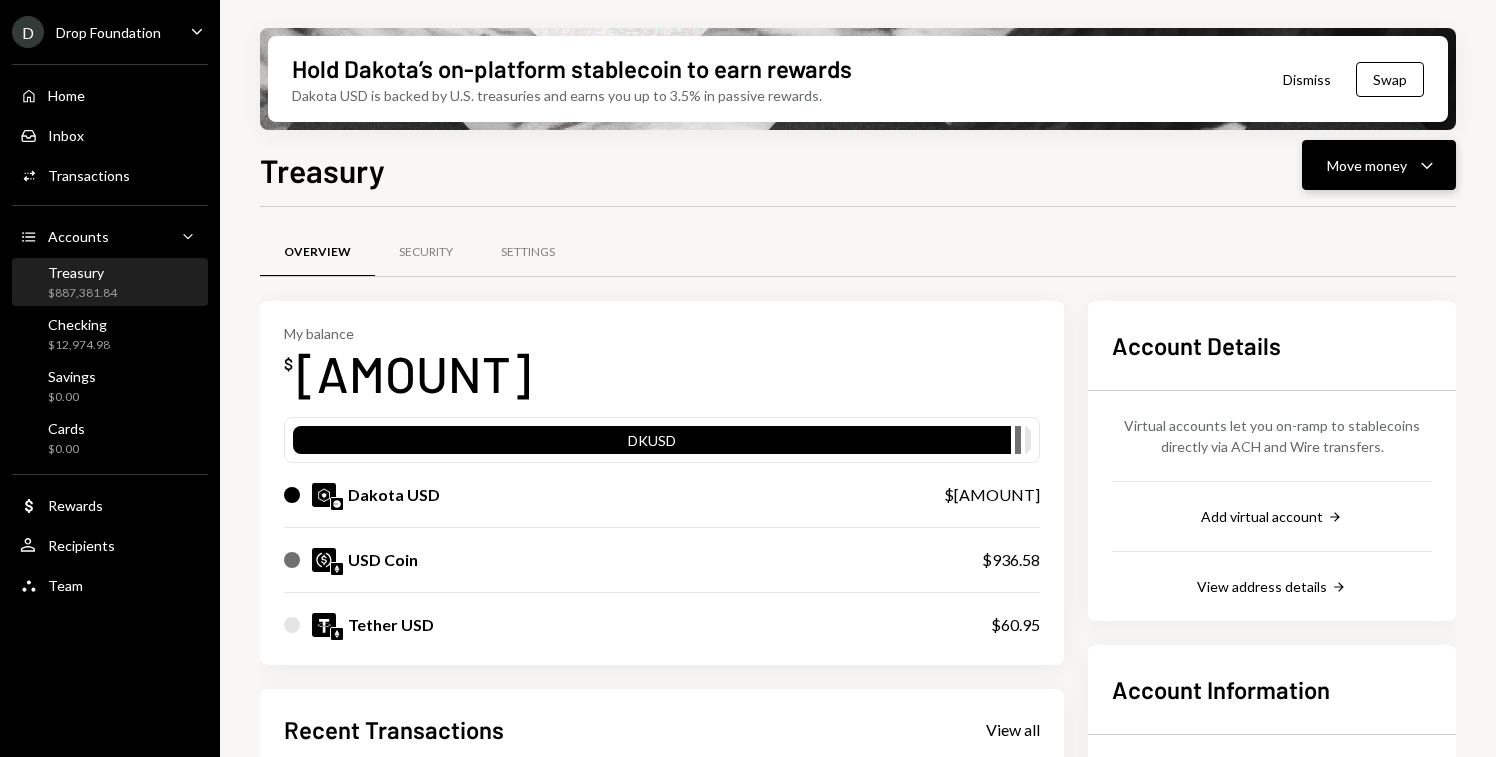 click on "Move money Caret Down" at bounding box center (1379, 165) 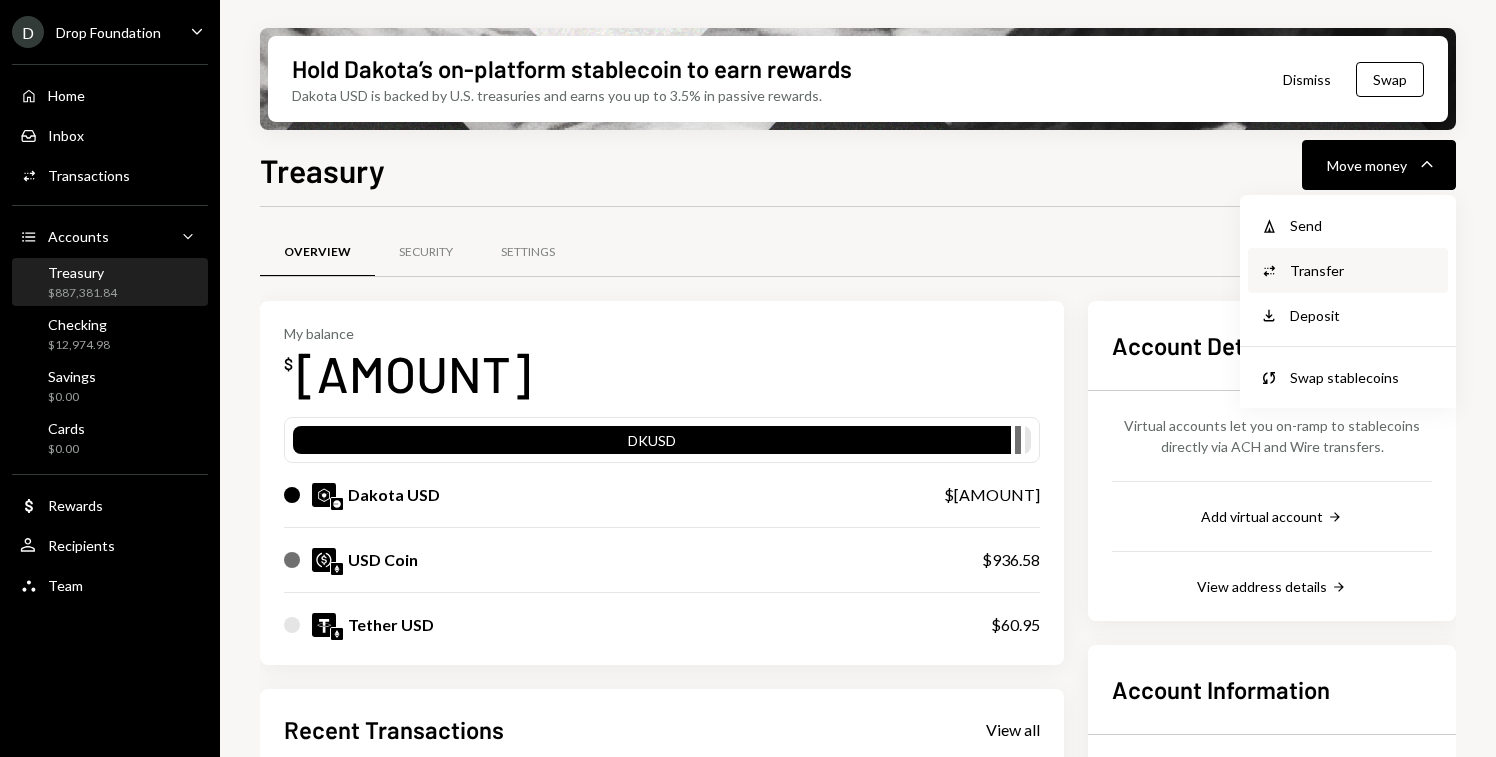 click on "Transfer" at bounding box center (1363, 270) 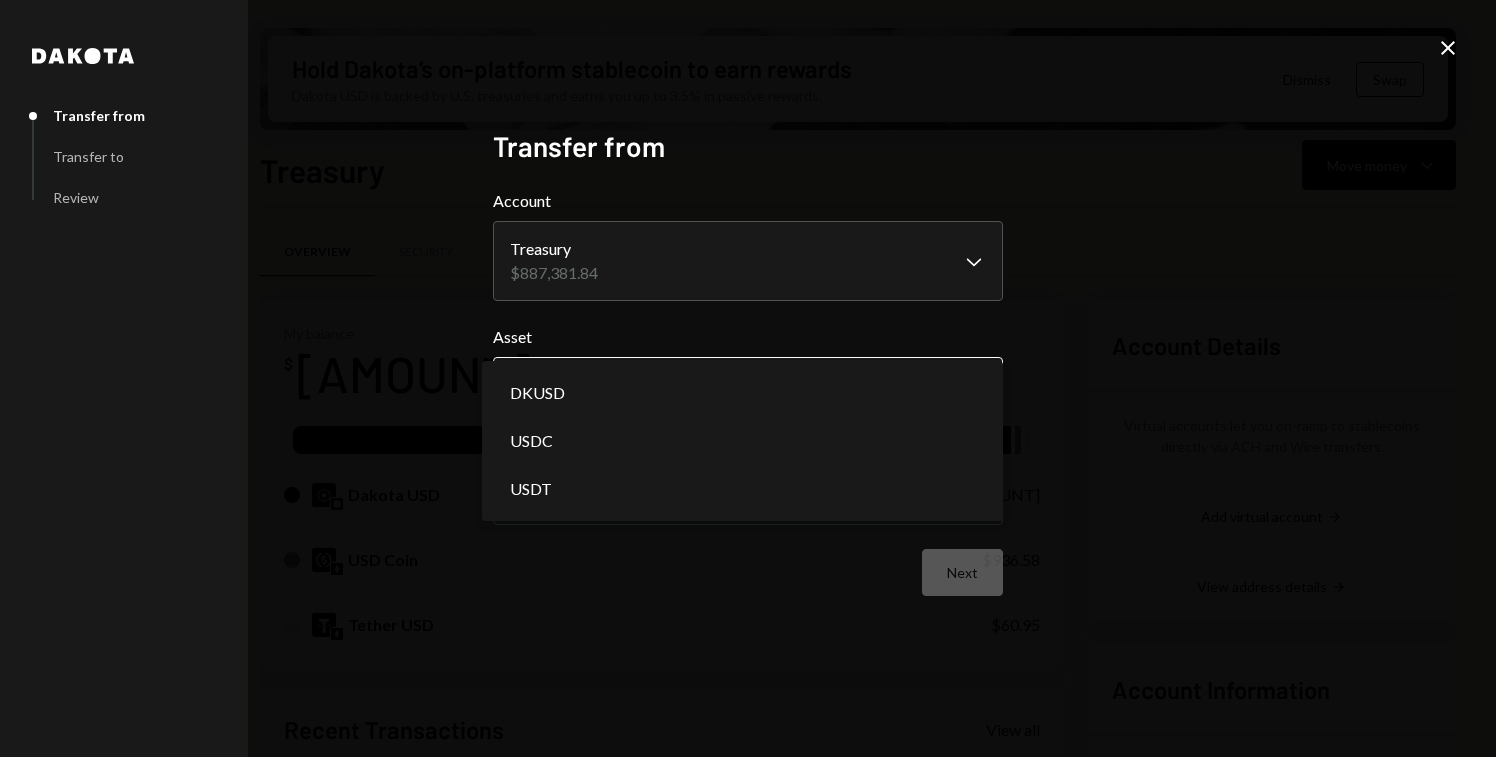 click on "D Drop Foundation Caret Down Home Home Inbox Inbox Activities Transactions Accounts Accounts Caret Down Treasury $887,381.84 Checking $12,974.98 Savings $0.00 Cards $0.00 Dollar Rewards User Recipients Team Team Hold Dakota’s on-platform stablecoin to earn rewards Dakota USD is backed by U.S. treasuries and earns you up to 3.5% in passive rewards. Dismiss Swap Treasury Move money Caret Down Overview Security Settings My balance $ 887,381.84 DKUSD Dakota USD $886,384.31 USD Coin $936.58 Tether USD $60.95 Recent Transactions View all Type Initiated By Initiated At Status Deposit 0.0015  USDT [ADDRESS] Copy [DATE] [TIME] Completed Deposit 0.0015  USDT [ADDRESS] Copy [DATE] [TIME] Completed Withdrawal 219,245.9  USDC [FIRST] [LAST] [DATE] [TIME] Completed Deposit 150,896.61  USDC [ADDRESS] Copy [DATE] [TIME] Completed Stablecoin Conversion $150,957.00 [FIRST] [LAST] [DATE] [TIME] Completed Account Details Add virtual account Right Arrow View address details Right Arrow Dakota" at bounding box center (748, 378) 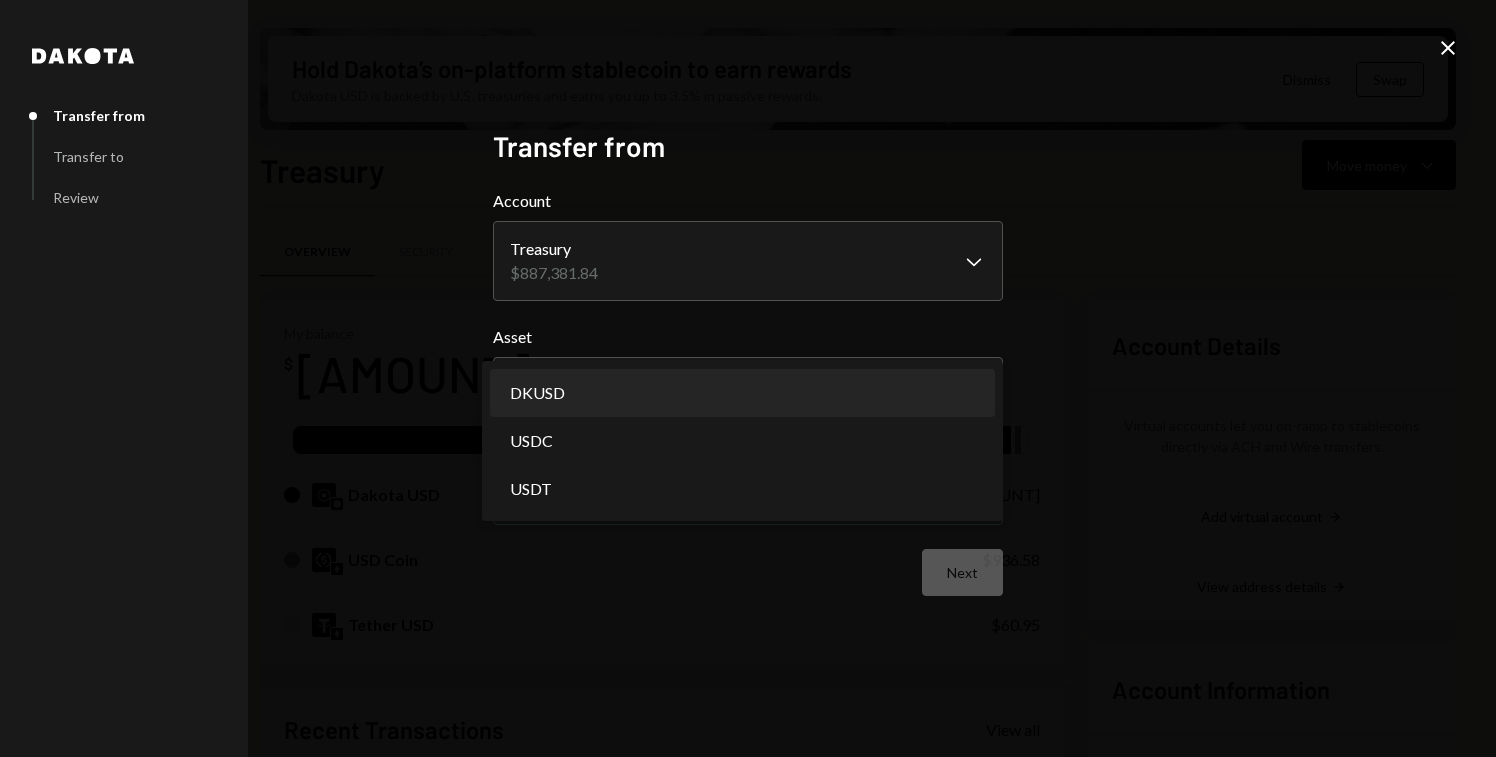 select on "*****" 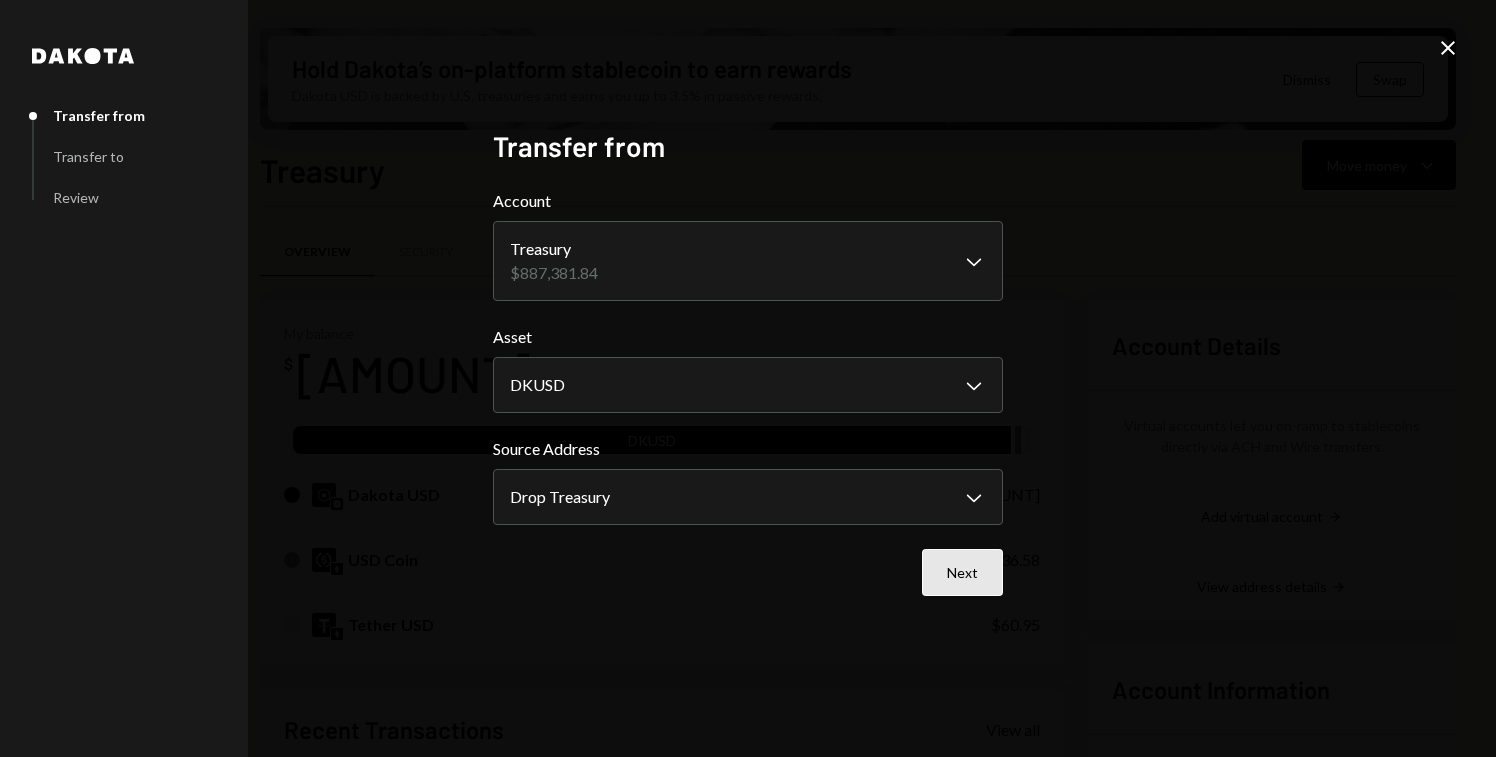 click on "Next" at bounding box center (962, 572) 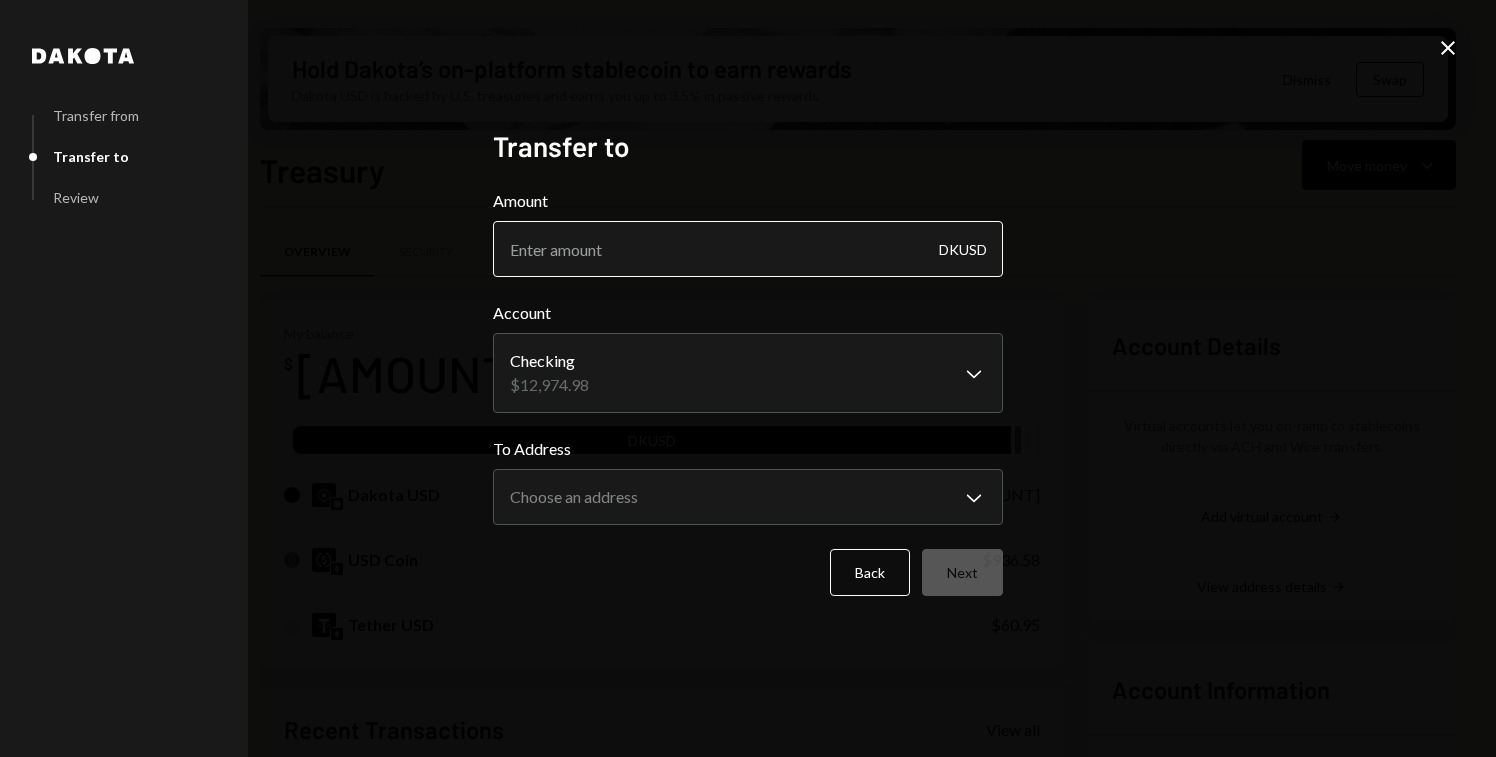 click on "Amount" at bounding box center [748, 249] 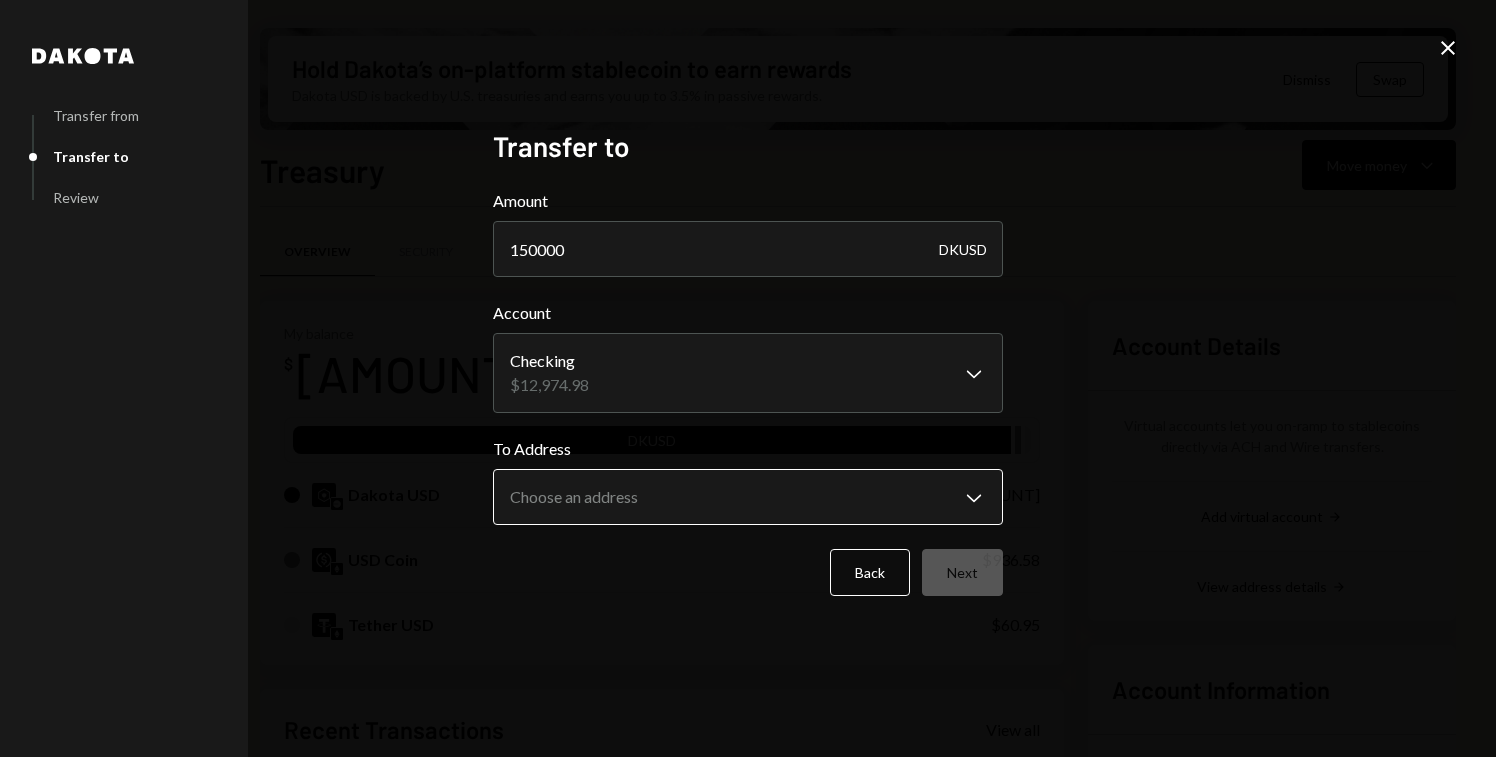 type on "150000" 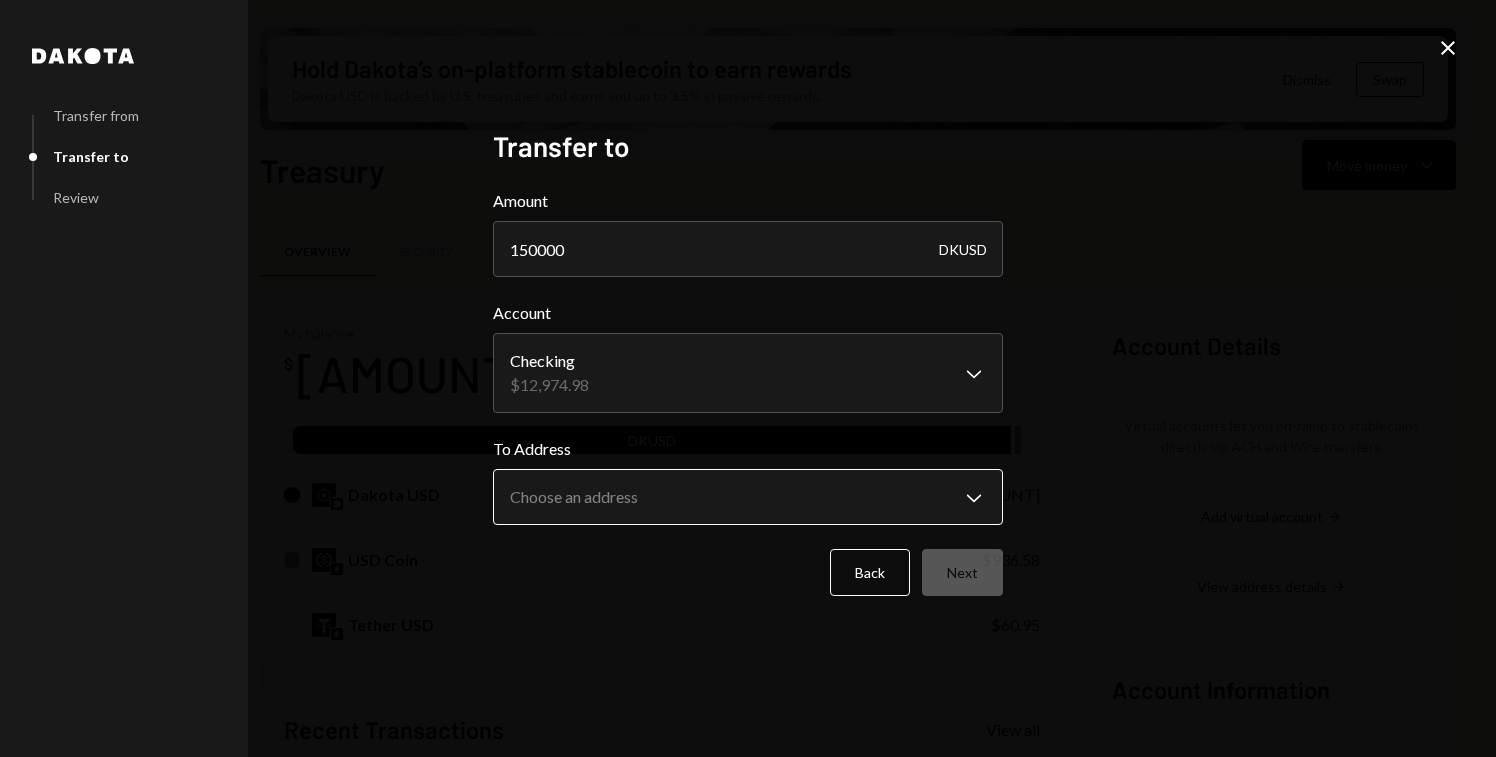 click on "D Drop Foundation Caret Down Home Home Inbox Inbox Activities Transactions Accounts Accounts Caret Down Treasury $887,381.84 Checking $12,974.98 Savings $0.00 Cards $0.00 Dollar Rewards User Recipients Team Team Hold Dakota’s on-platform stablecoin to earn rewards Dakota USD is backed by U.S. treasuries and earns you up to 3.5% in passive rewards. Dismiss Swap Treasury Move money Caret Down Overview Security Settings My balance $ 887,381.84 DKUSD Dakota USD $886,384.31 USD Coin $936.58 Tether USD $60.95 Recent Transactions View all Type Initiated By Initiated At Status Deposit 0.0015  USDT [ADDRESS] Copy [DATE] [TIME] Completed Deposit 0.0015  USDT [ADDRESS] Copy [DATE] [TIME] Completed Withdrawal 219,245.9  USDC [FIRST] [LAST] [DATE] [TIME] Completed Deposit 150,896.61  USDC [ADDRESS] Copy [DATE] [TIME] Completed Stablecoin Conversion $150,957.00 [FIRST] [LAST] [DATE] [TIME] Completed Account Details Add virtual account Right Arrow View address details Right Arrow Dakota" at bounding box center (748, 378) 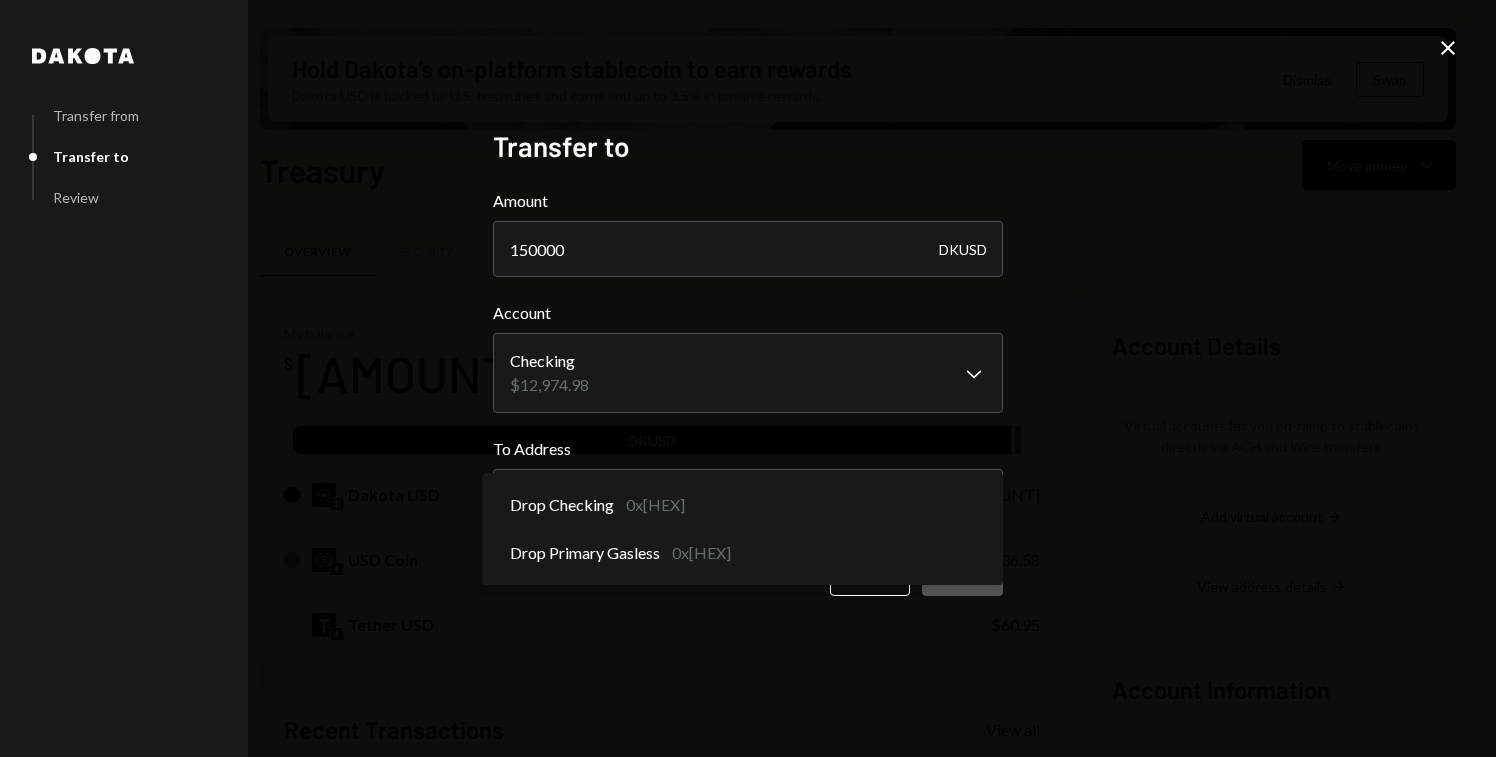 click on "D Drop Foundation Caret Down Home Home Inbox Inbox Activities Transactions Accounts Accounts Caret Down Treasury $887,381.84 Checking $12,974.98 Savings $0.00 Cards $0.00 Dollar Rewards User Recipients Team Team Hold Dakota’s on-platform stablecoin to earn rewards Dakota USD is backed by U.S. treasuries and earns you up to 3.5% in passive rewards. Dismiss Swap Treasury Move money Caret Down Overview Security Settings My balance $ 887,381.84 DKUSD Dakota USD $886,384.31 USD Coin $936.58 Tether USD $60.95 Recent Transactions View all Type Initiated By Initiated At Status Deposit 0.0015  USDT [ADDRESS] Copy [DATE] [TIME] Completed Deposit 0.0015  USDT [ADDRESS] Copy [DATE] [TIME] Completed Withdrawal 219,245.9  USDC [FIRST] [LAST] [DATE] [TIME] Completed Deposit 150,896.61  USDC [ADDRESS] Copy [DATE] [TIME] Completed Stablecoin Conversion $150,957.00 [FIRST] [LAST] [DATE] [TIME] Completed Account Details Add virtual account Right Arrow View address details Right Arrow Dakota" at bounding box center [748, 378] 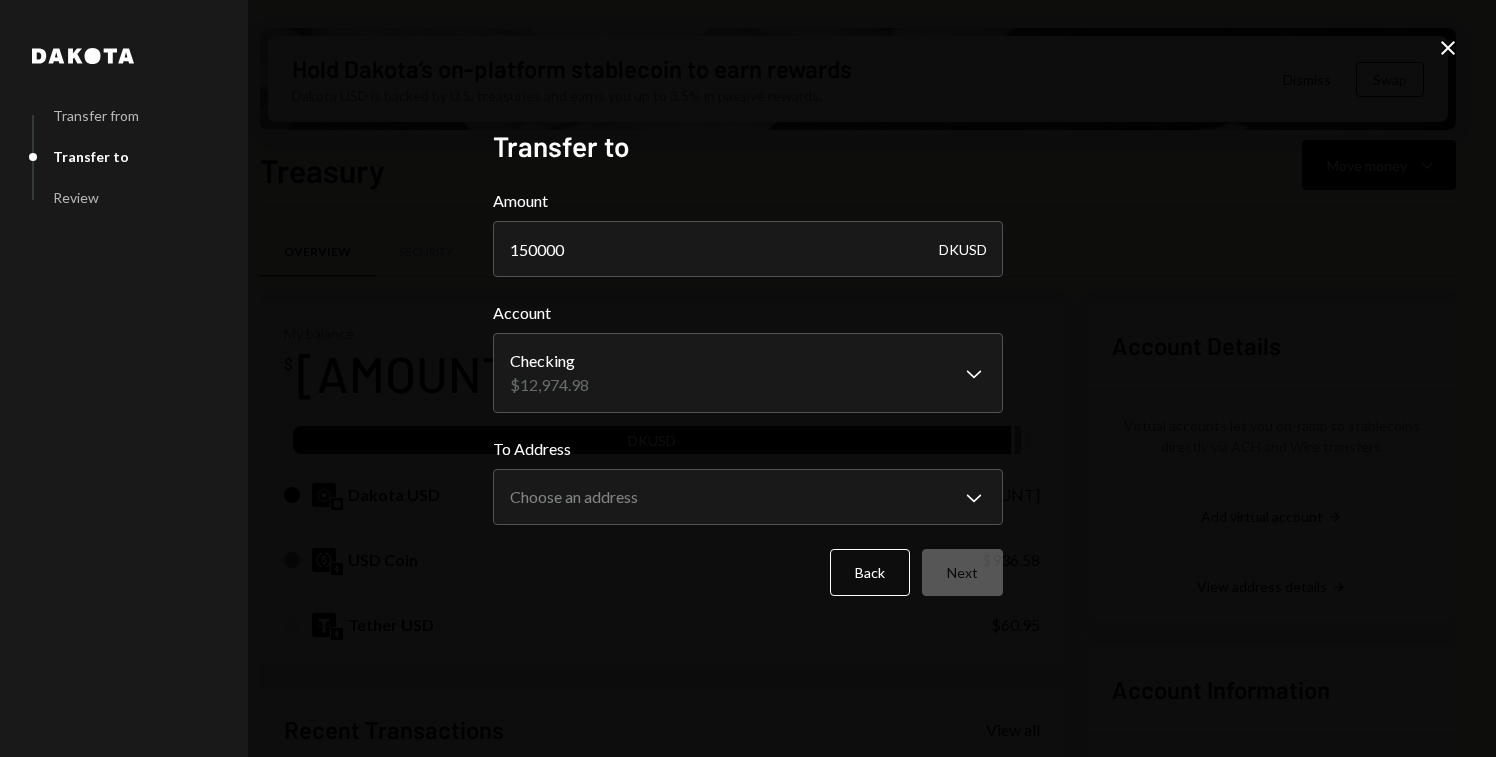 click 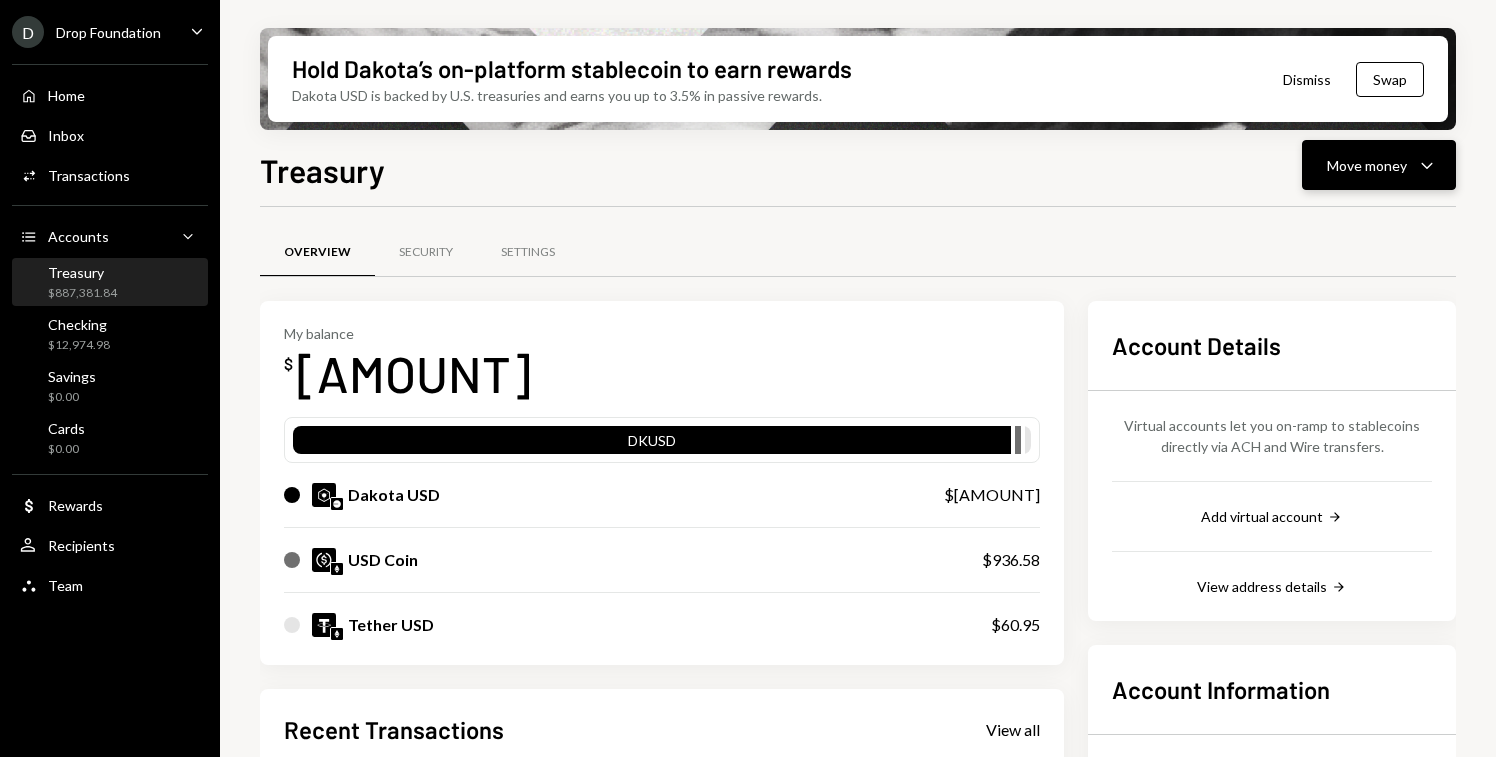 click on "Move money Caret Down" at bounding box center [1379, 165] 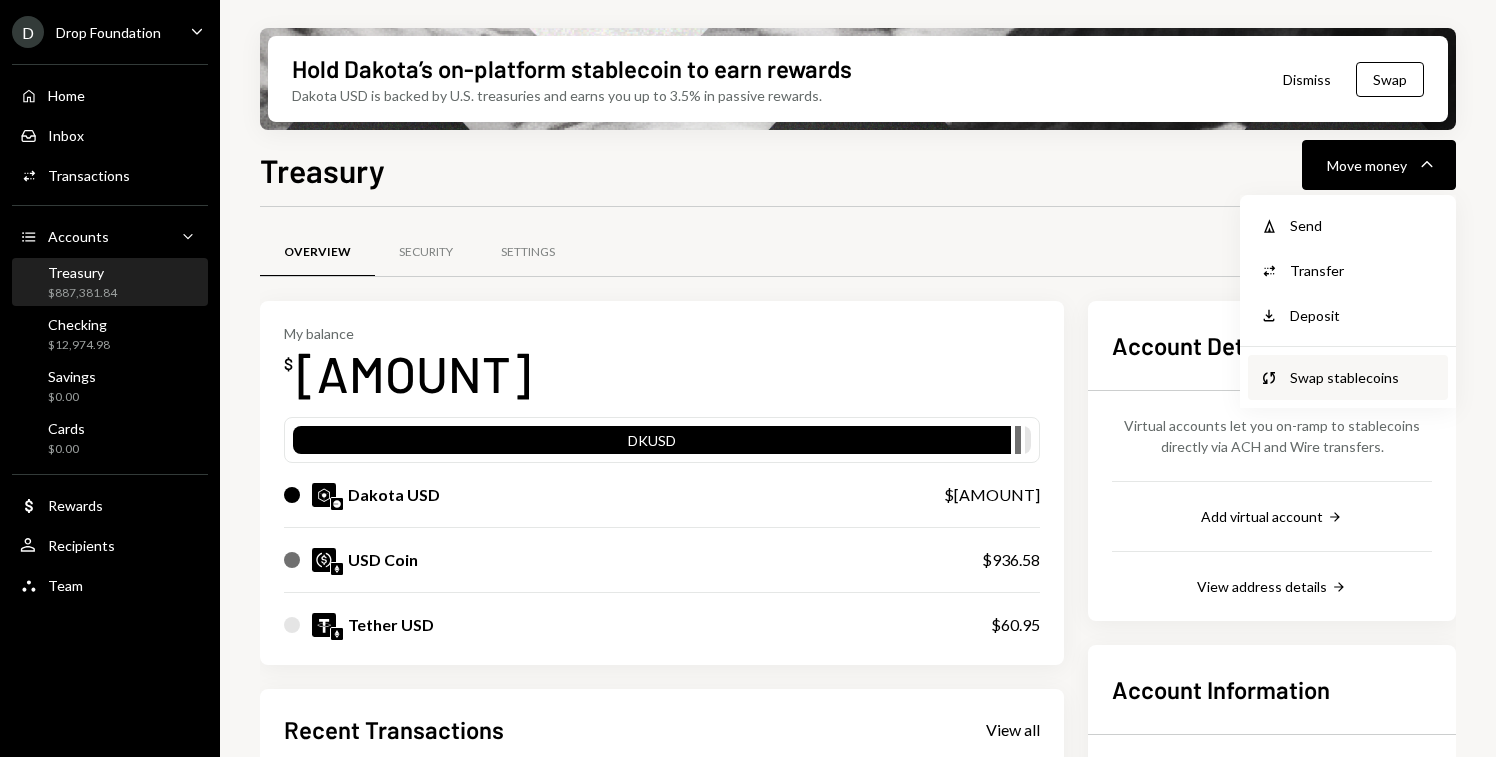 click on "Swap stablecoins" at bounding box center [1363, 377] 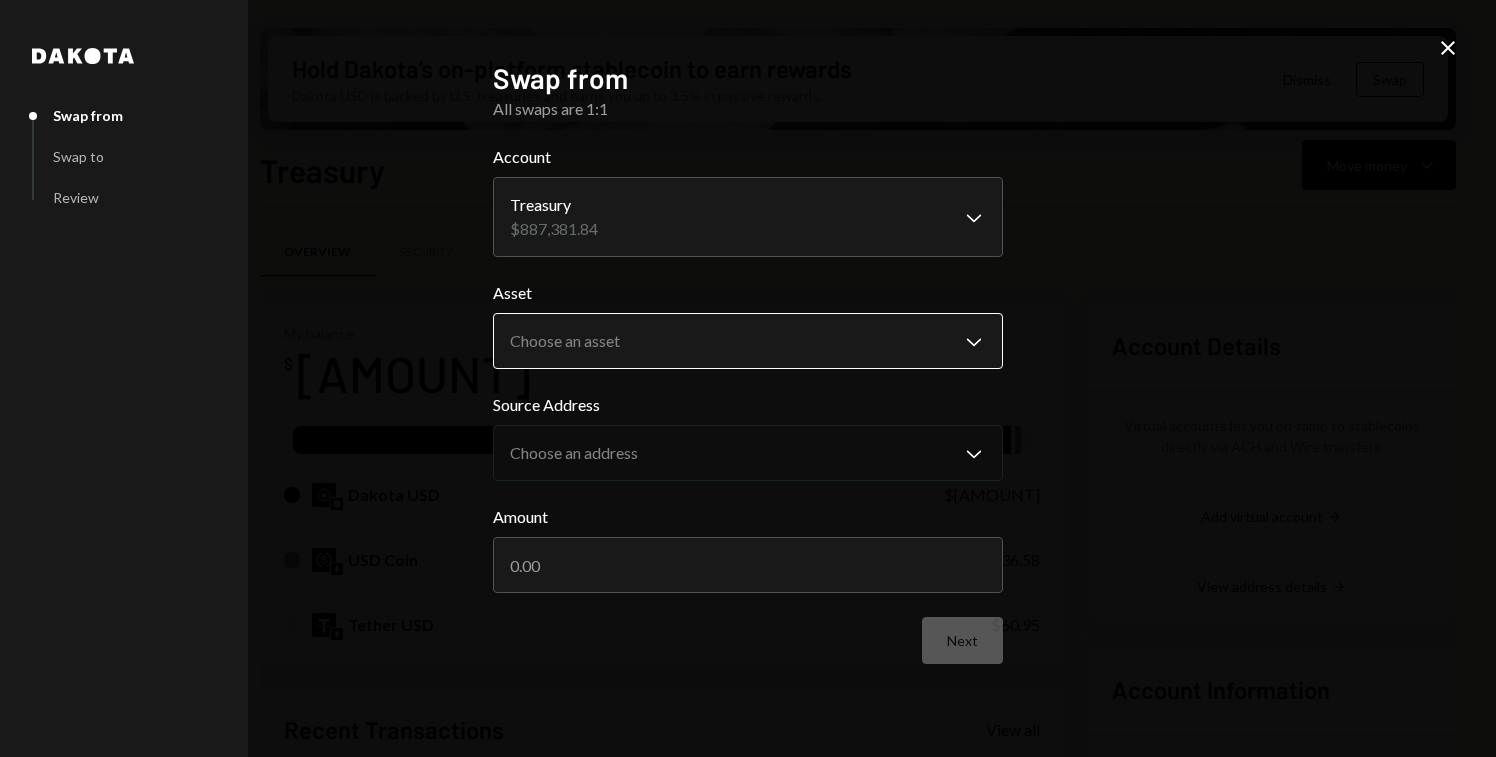 click on "D Drop Foundation Caret Down Home Home Inbox Inbox Activities Transactions Accounts Accounts Caret Down Treasury $887,381.84 Checking $12,974.98 Savings $0.00 Cards $0.00 Dollar Rewards User Recipients Team Team Hold Dakota’s on-platform stablecoin to earn rewards Dakota USD is backed by U.S. treasuries and earns you up to 3.5% in passive rewards. Dismiss Swap Treasury Move money Caret Down Overview Security Settings My balance $ 887,381.84 DKUSD Dakota USD $886,384.31 USD Coin $936.58 Tether USD $60.95 Recent Transactions View all Type Initiated By Initiated At Status Deposit 0.0015  USDT [ADDRESS] Copy [DATE] [TIME] Completed Deposit 0.0015  USDT [ADDRESS] Copy [DATE] [TIME] Completed Withdrawal 219,245.9  USDC [FIRST] [LAST] [DATE] [TIME] Completed Deposit 150,896.61  USDC [ADDRESS] Copy [DATE] [TIME] Completed Stablecoin Conversion $150,957.00 [FIRST] [LAST] [DATE] [TIME] Completed Account Details Add virtual account Right Arrow View address details Right Arrow Dakota" at bounding box center (748, 378) 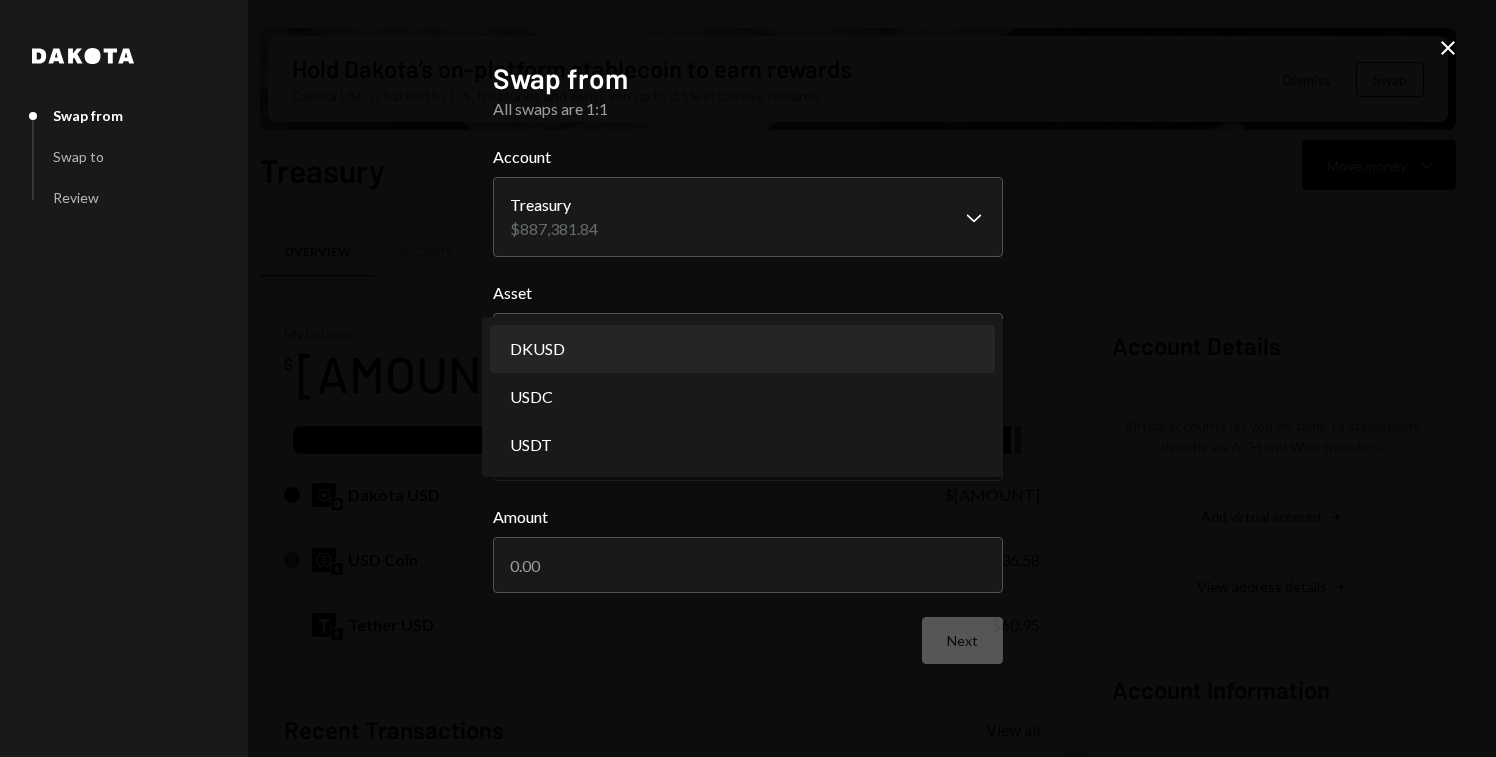 select on "*****" 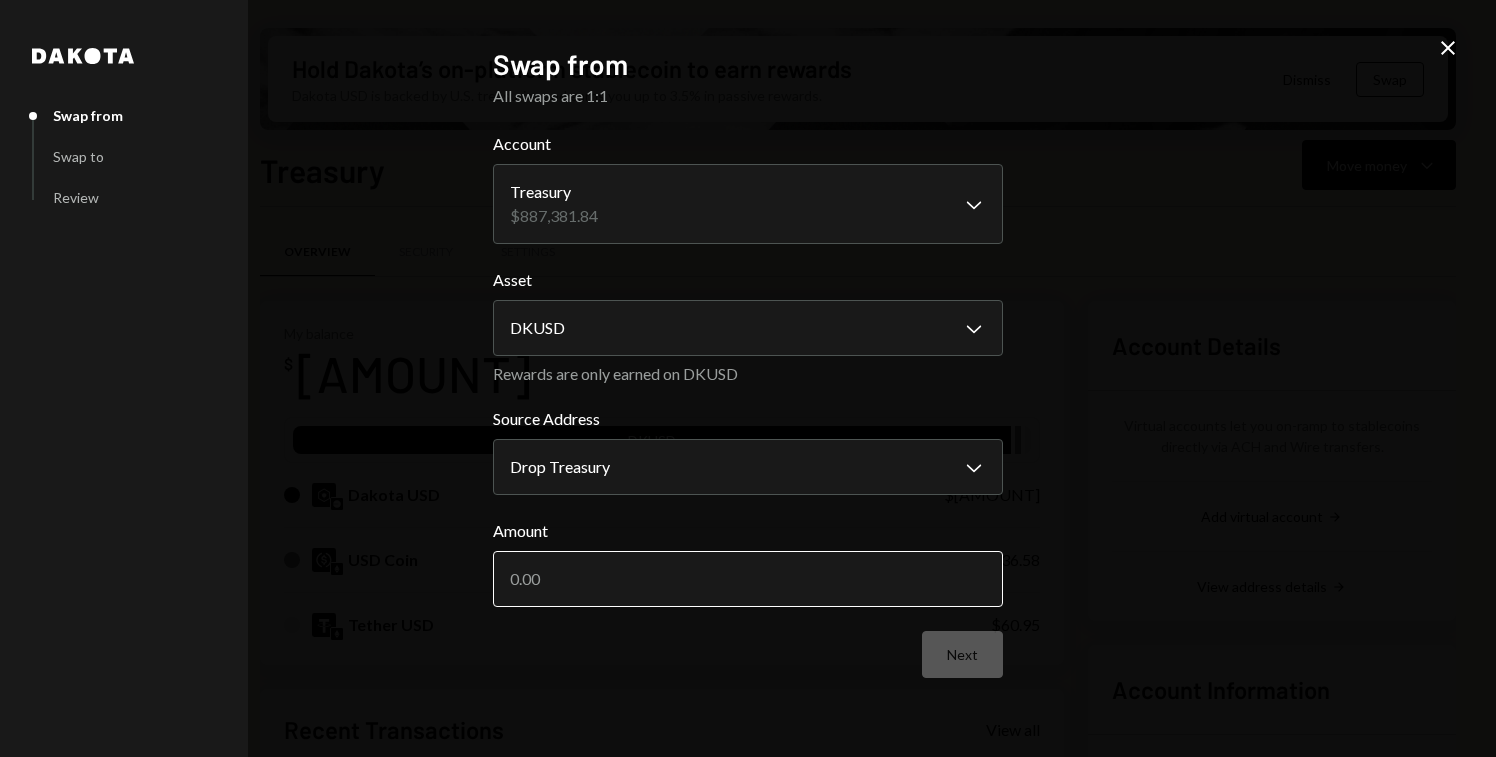 click on "Amount" at bounding box center [748, 579] 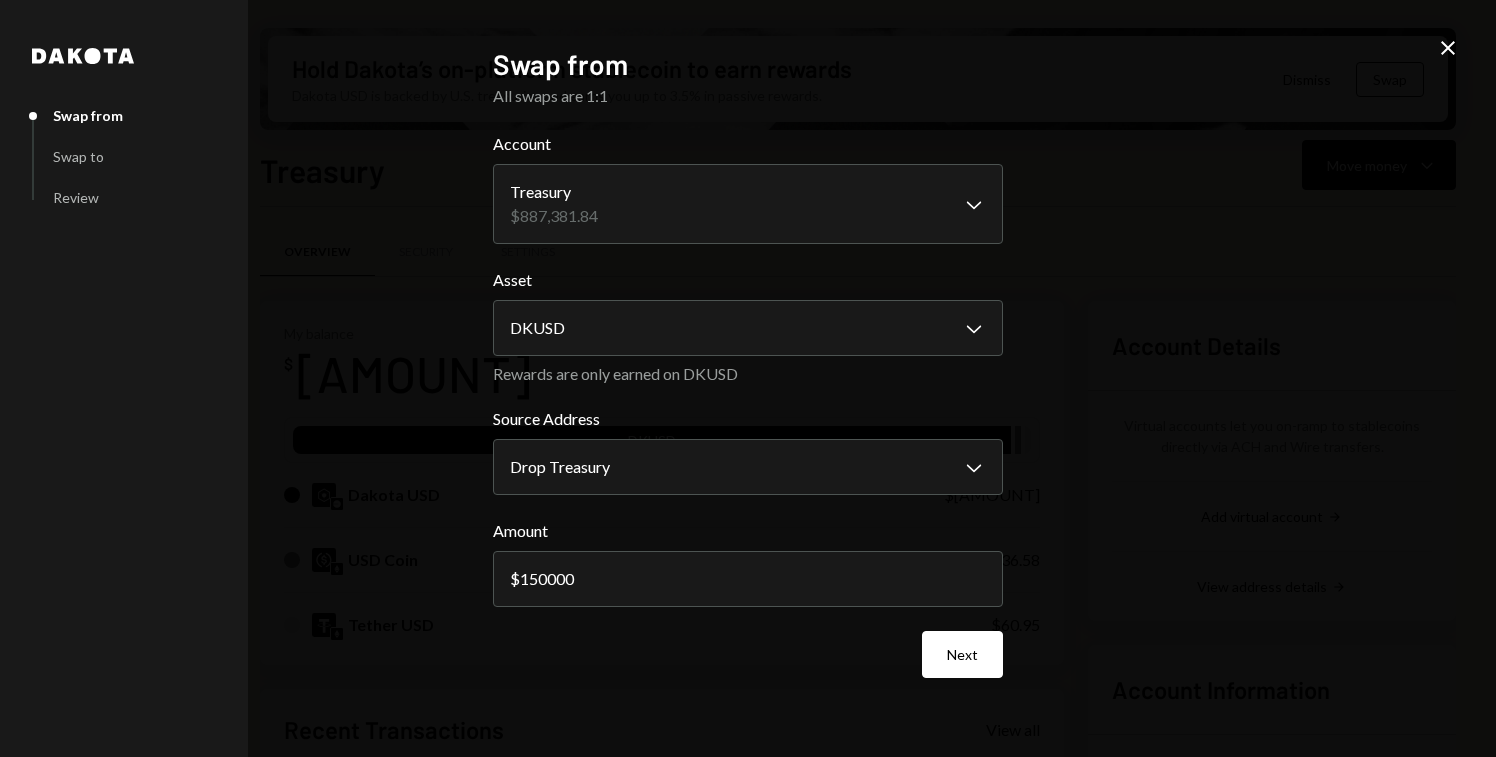 type on "150000" 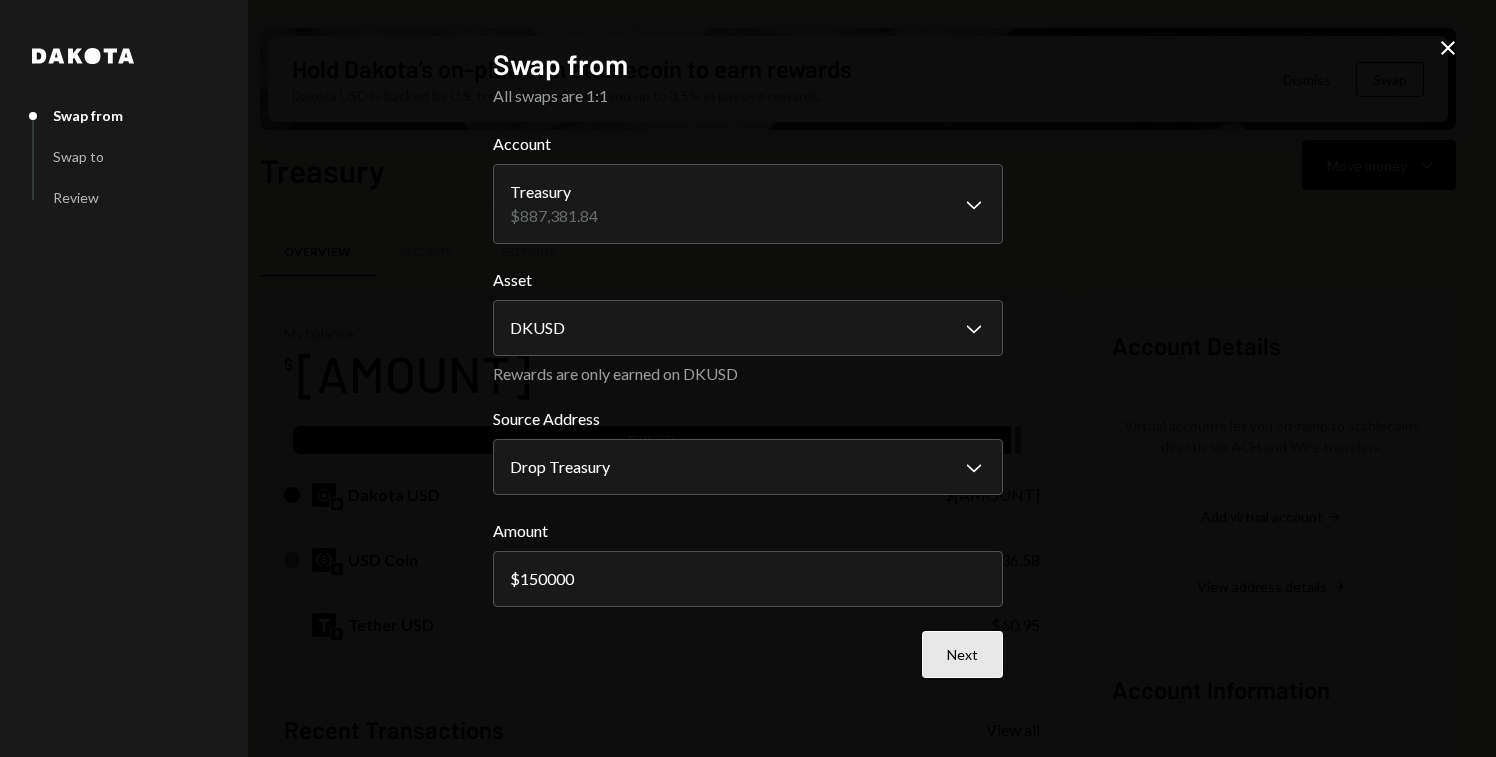 click on "Next" at bounding box center [962, 654] 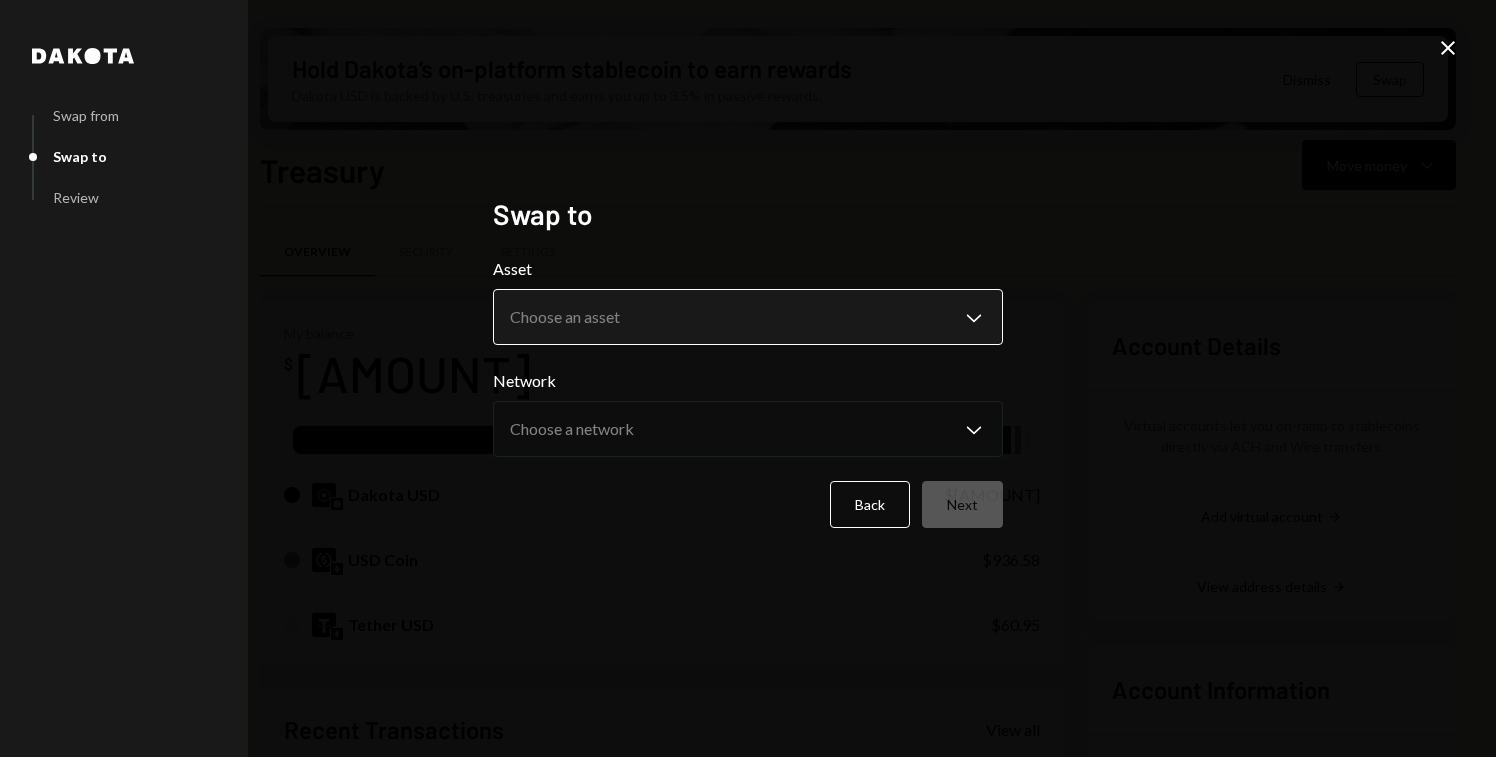 click on "D Drop Foundation Caret Down Home Home Inbox Inbox Activities Transactions Accounts Accounts Caret Down Treasury $887,381.84 Checking $12,974.98 Savings $0.00 Cards $0.00 Dollar Rewards User Recipients Team Team Hold Dakota’s on-platform stablecoin to earn rewards Dakota USD is backed by U.S. treasuries and earns you up to 3.5% in passive rewards. Dismiss Swap Treasury Move money Caret Down Overview Security Settings My balance $ 887,381.84 DKUSD Dakota USD $886,384.31 USD Coin $936.58 Tether USD $60.95 Recent Transactions View all Type Initiated By Initiated At Status Deposit 0.0015  USDT [ADDRESS] Copy [DATE] [TIME] Completed Deposit 0.0015  USDT [ADDRESS] Copy [DATE] [TIME] Completed Withdrawal 219,245.9  USDC [FIRST] [LAST] [DATE] [TIME] Completed Deposit 150,896.61  USDC [ADDRESS] Copy [DATE] [TIME] Completed Stablecoin Conversion $150,957.00 [FIRST] [LAST] [DATE] [TIME] Completed Account Details Add virtual account Right Arrow View address details Right Arrow Dakota" at bounding box center (748, 378) 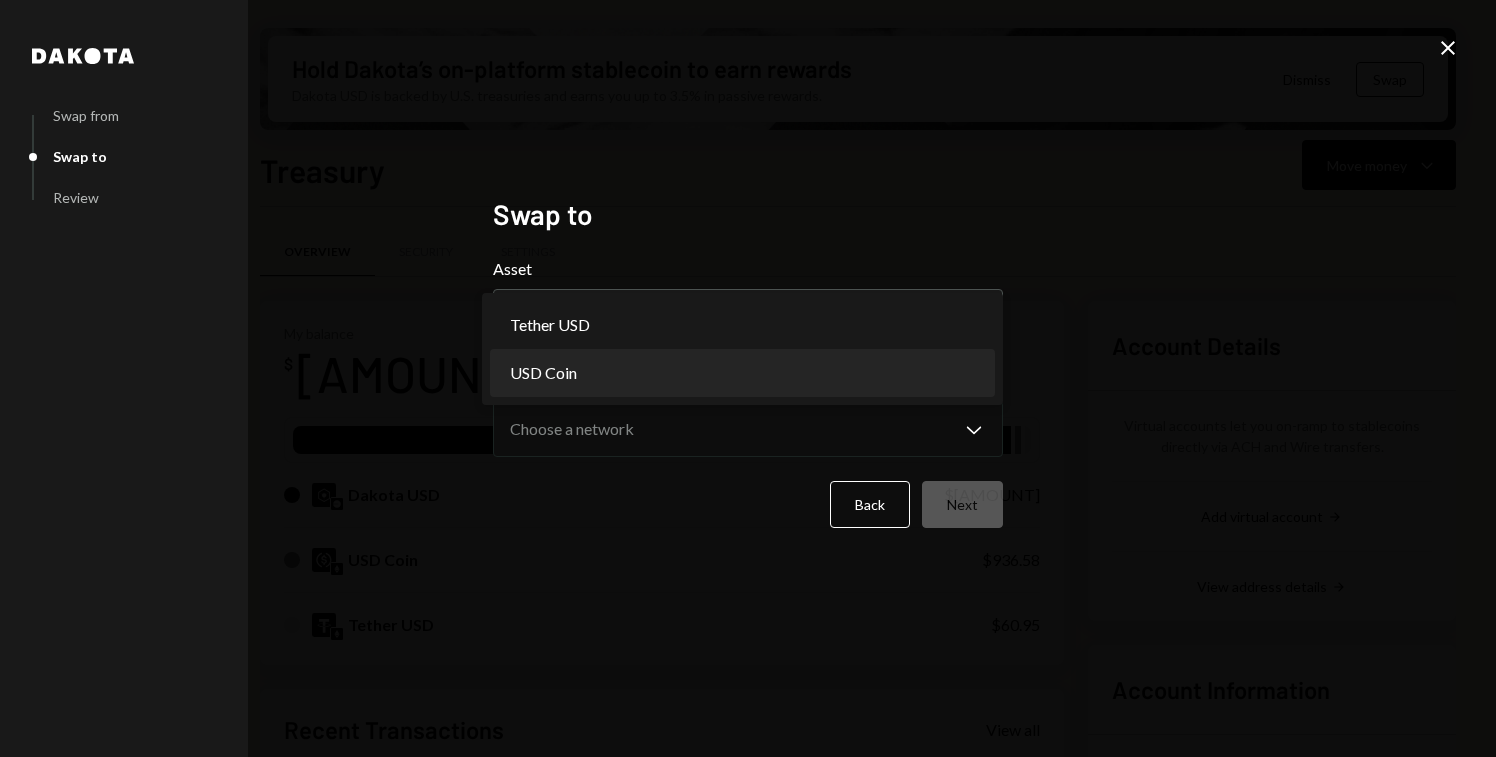 select on "****" 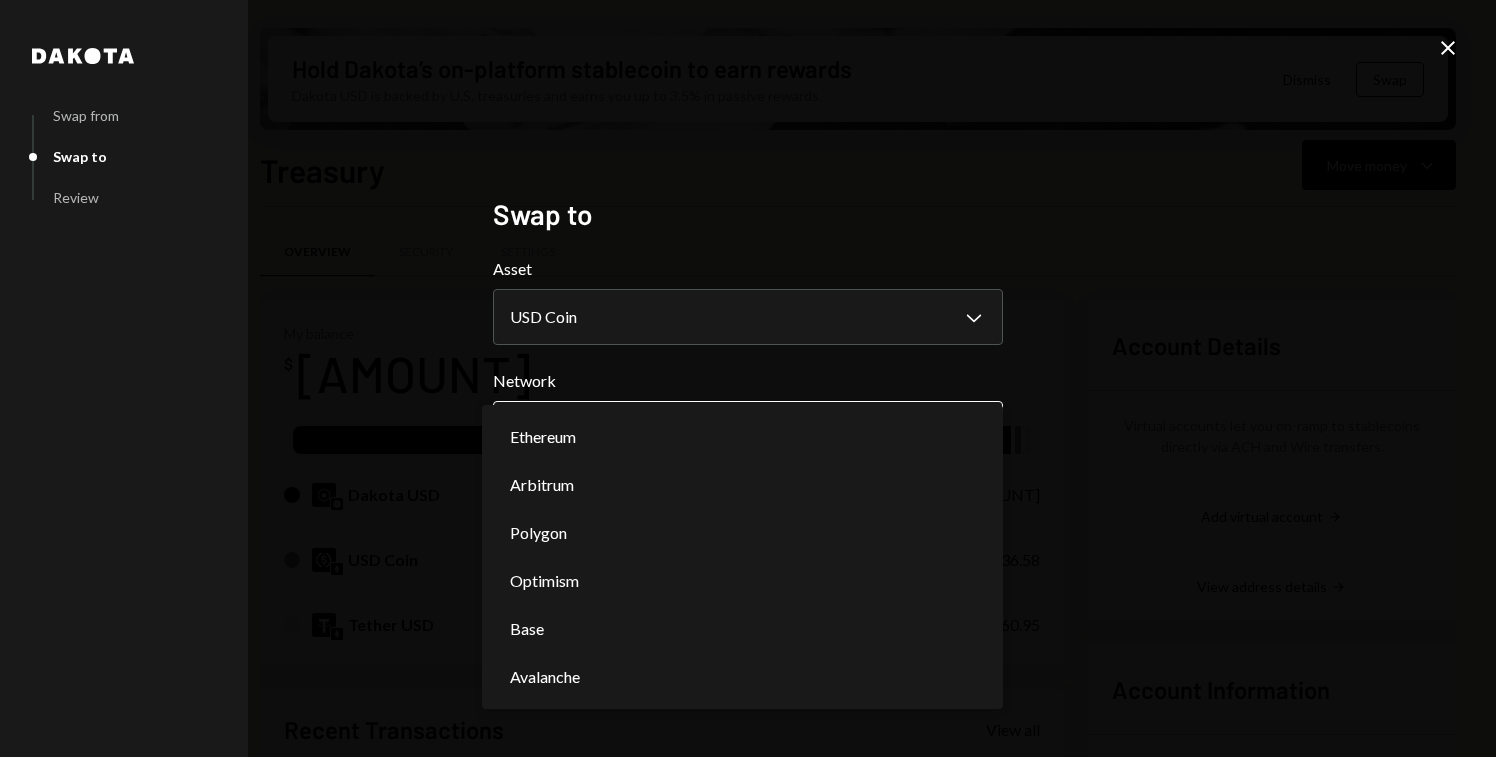 click on "D Drop Foundation Caret Down Home Home Inbox Inbox Activities Transactions Accounts Accounts Caret Down Treasury $887,381.84 Checking $12,974.98 Savings $0.00 Cards $0.00 Dollar Rewards User Recipients Team Team Hold Dakota’s on-platform stablecoin to earn rewards Dakota USD is backed by U.S. treasuries and earns you up to 3.5% in passive rewards. Dismiss Swap Treasury Move money Caret Down Overview Security Settings My balance $ 887,381.84 DKUSD Dakota USD $886,384.31 USD Coin $936.58 Tether USD $60.95 Recent Transactions View all Type Initiated By Initiated At Status Deposit 0.0015  USDT [ADDRESS] Copy [DATE] [TIME] Completed Deposit 0.0015  USDT [ADDRESS] Copy [DATE] [TIME] Completed Withdrawal 219,245.9  USDC [FIRST] [LAST] [DATE] [TIME] Completed Deposit 150,896.61  USDC [ADDRESS] Copy [DATE] [TIME] Completed Stablecoin Conversion $150,957.00 [FIRST] [LAST] [DATE] [TIME] Completed Account Details Add virtual account Right Arrow View address details Right Arrow Dakota" at bounding box center [748, 378] 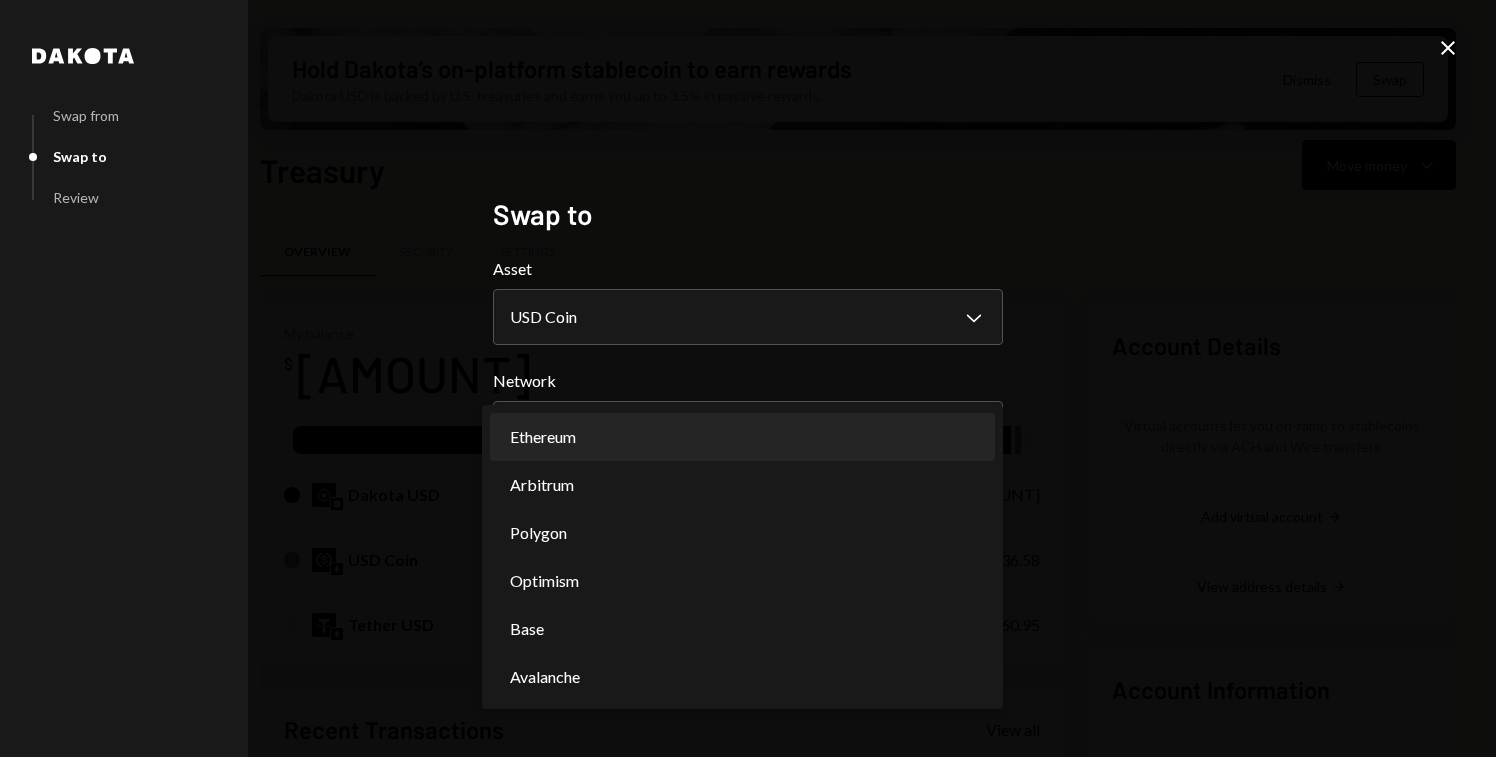 select on "**********" 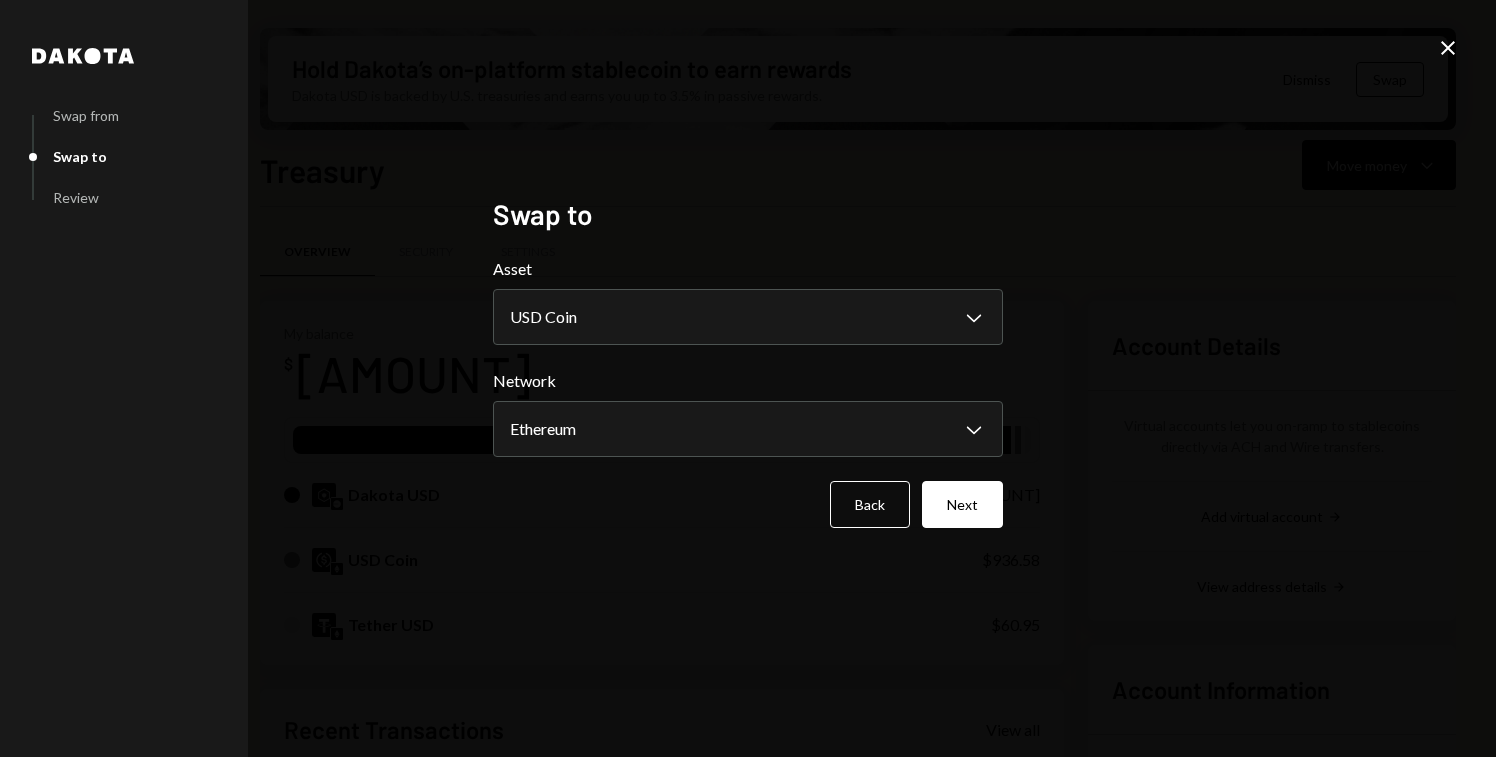 click on "Next" at bounding box center [962, 504] 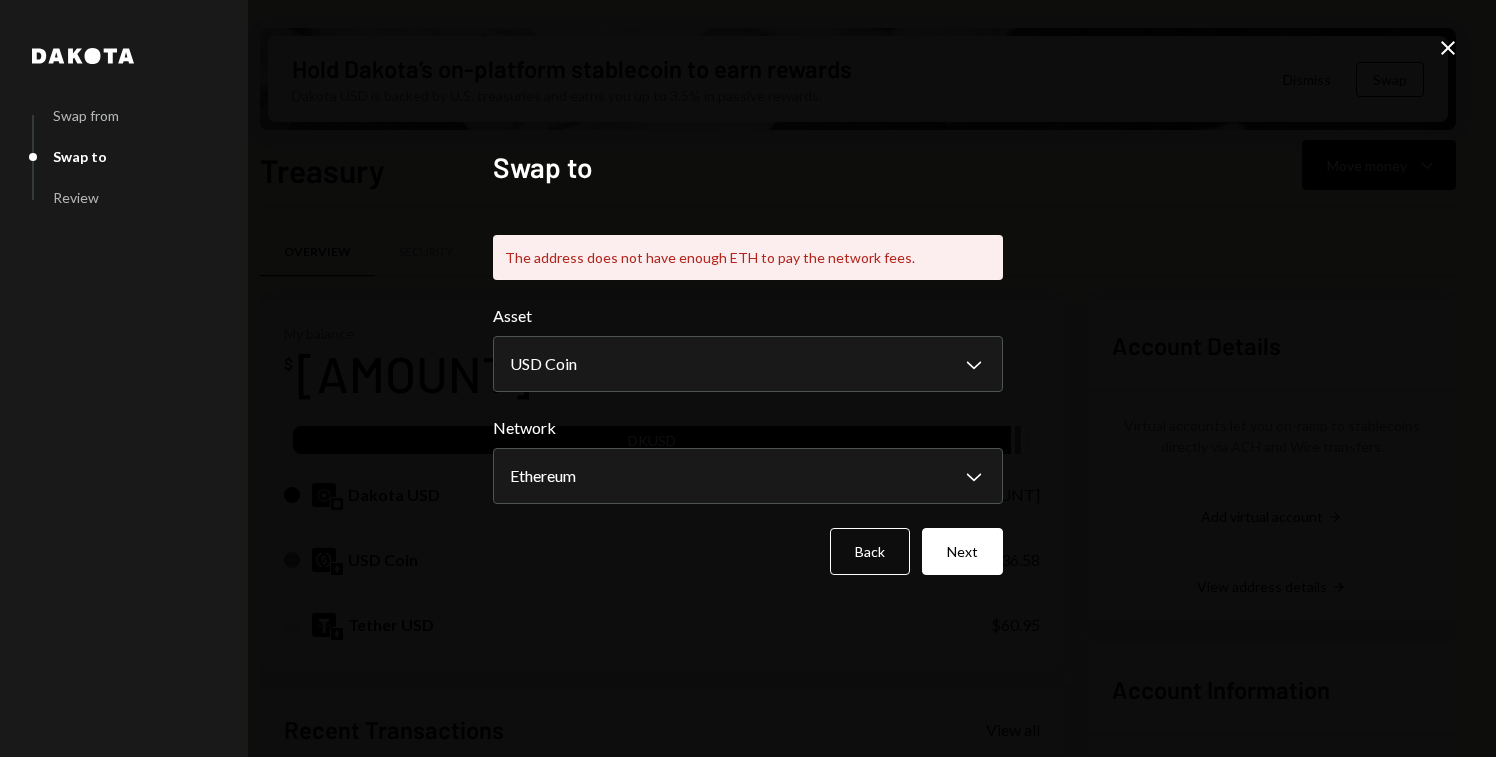 click on "Close" 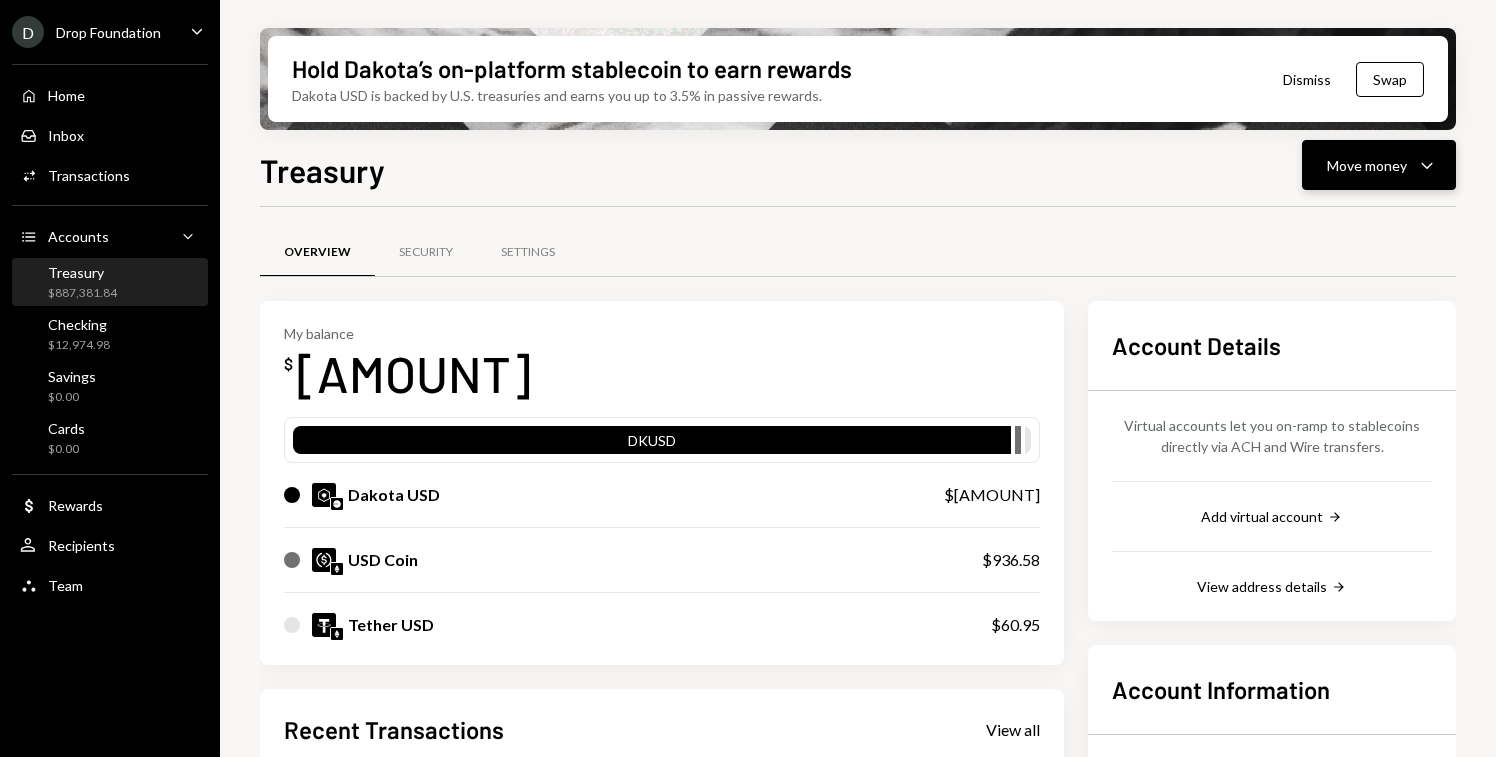 click on "Move money" at bounding box center (1367, 165) 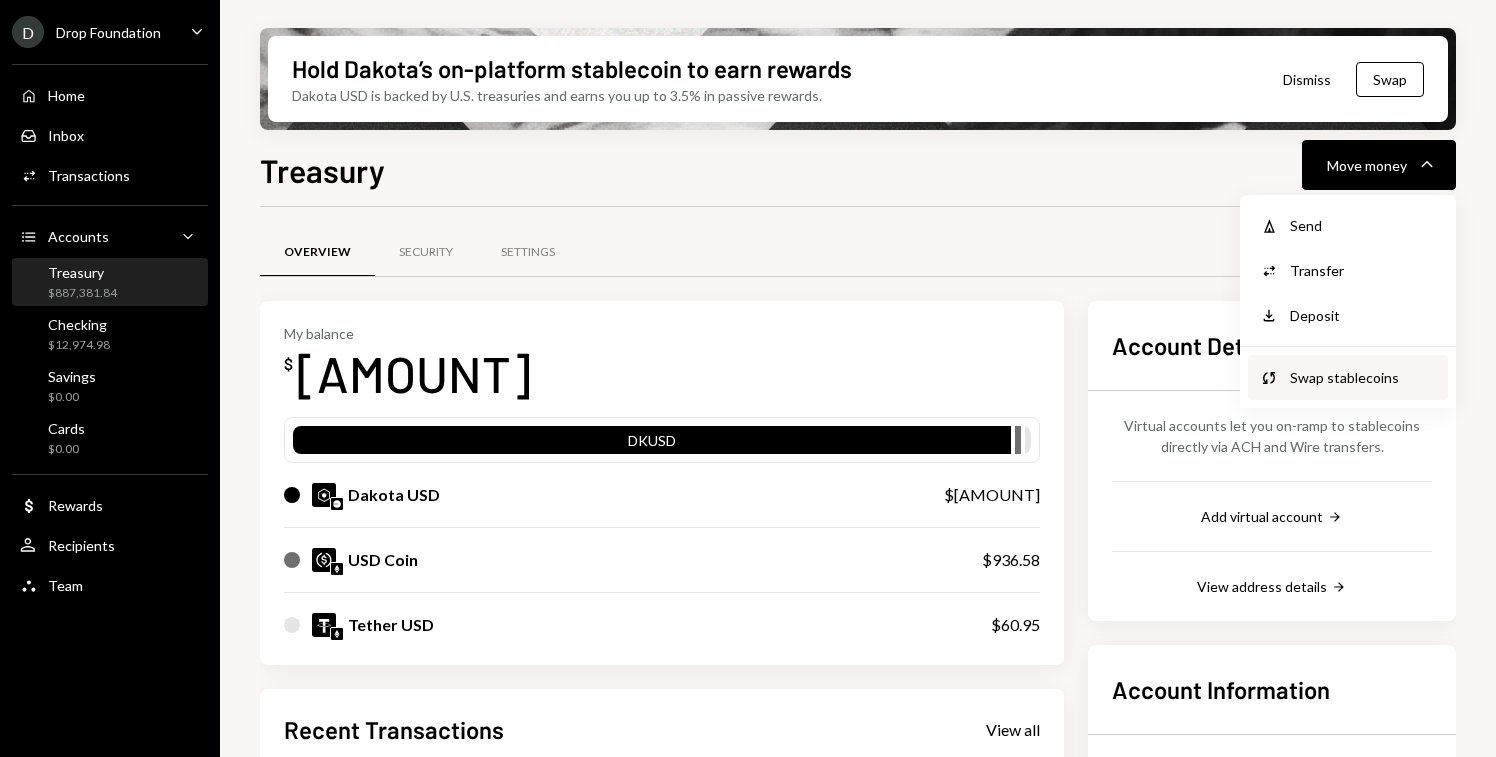 click on "Swap stablecoins" at bounding box center [1363, 377] 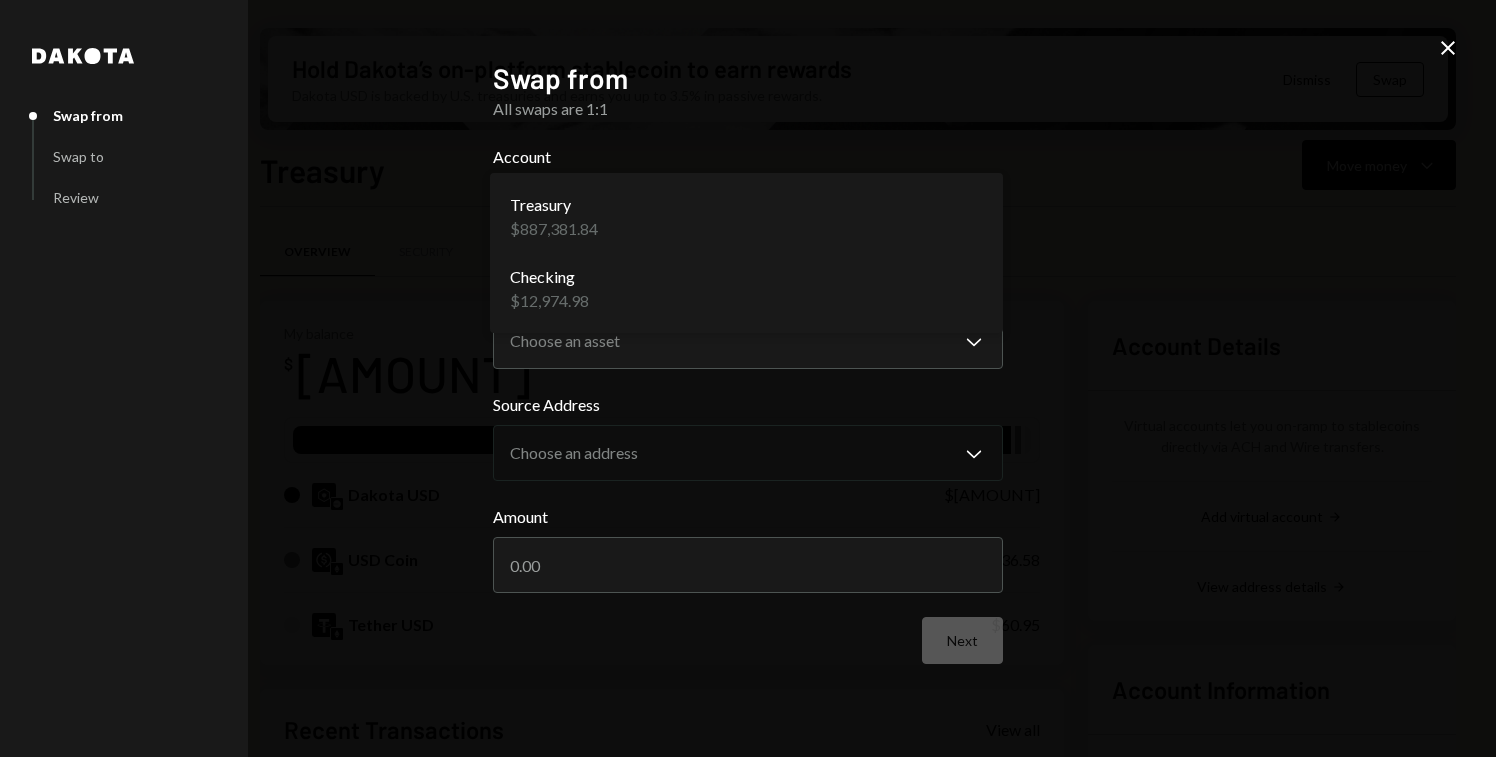 click on "D Drop Foundation Caret Down Home Home Inbox Inbox Activities Transactions Accounts Accounts Caret Down Treasury $887,381.84 Checking $12,974.98 Savings $0.00 Cards $0.00 Dollar Rewards User Recipients Team Team Hold Dakota’s on-platform stablecoin to earn rewards Dakota USD is backed by U.S. treasuries and earns you up to 3.5% in passive rewards. Dismiss Swap Treasury Move money Caret Down Overview Security Settings My balance $ 887,381.84 DKUSD Dakota USD $886,384.31 USD Coin $936.58 Tether USD $60.95 Recent Transactions View all Type Initiated By Initiated At Status Deposit 0.0015  USDT [ADDRESS] Copy [DATE] [TIME] Completed Deposit 0.0015  USDT [ADDRESS] Copy [DATE] [TIME] Completed Withdrawal 219,245.9  USDC [FIRST] [LAST] [DATE] [TIME] Completed Deposit 150,896.61  USDC [ADDRESS] Copy [DATE] [TIME] Completed Stablecoin Conversion $150,957.00 [FIRST] [LAST] [DATE] [TIME] Completed Account Details Add virtual account Right Arrow View address details Right Arrow Dakota" at bounding box center (748, 378) 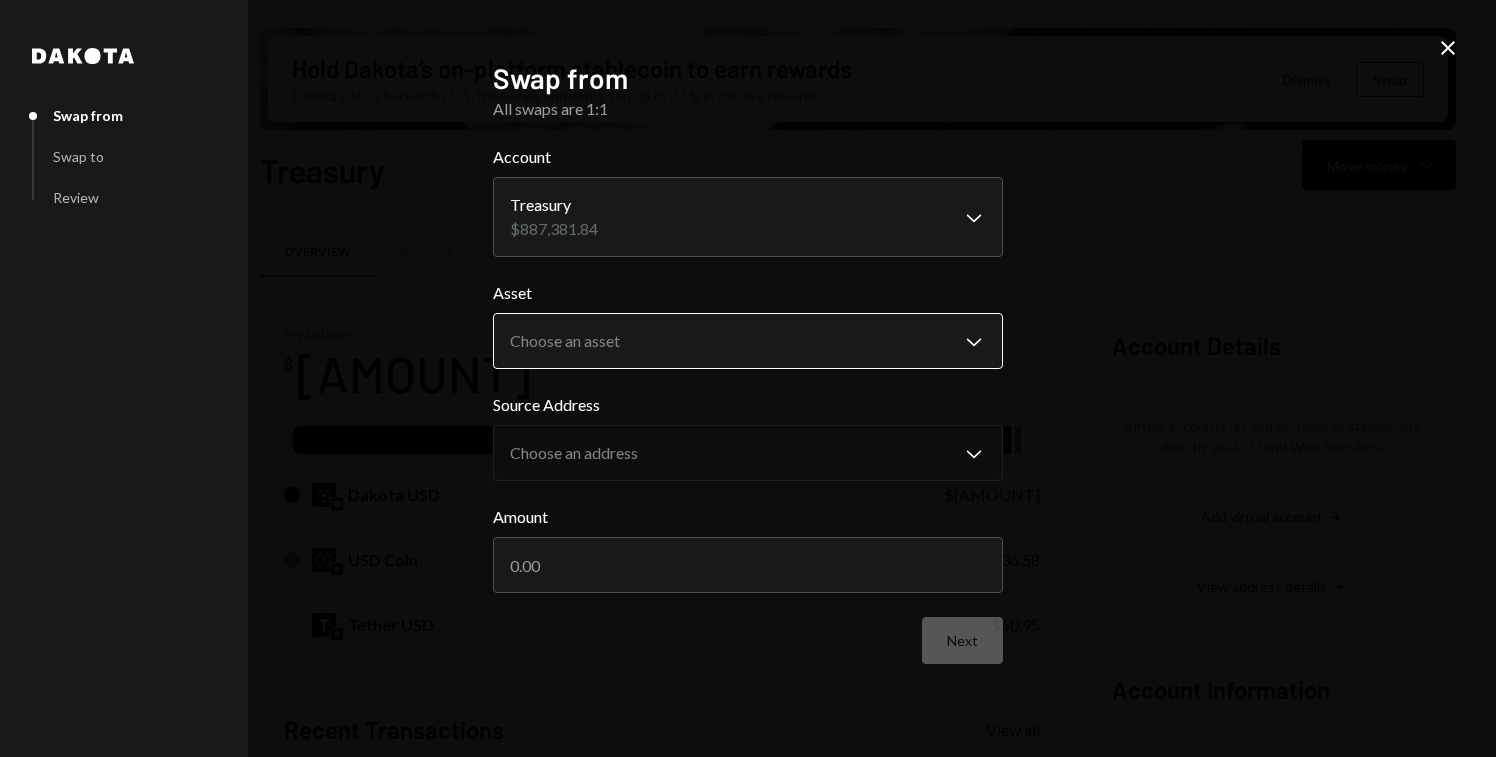 click on "D Drop Foundation Caret Down Home Home Inbox Inbox Activities Transactions Accounts Accounts Caret Down Treasury $887,381.84 Checking $12,974.98 Savings $0.00 Cards $0.00 Dollar Rewards User Recipients Team Team Hold Dakota’s on-platform stablecoin to earn rewards Dakota USD is backed by U.S. treasuries and earns you up to 3.5% in passive rewards. Dismiss Swap Treasury Move money Caret Down Overview Security Settings My balance $ 887,381.84 DKUSD Dakota USD $886,384.31 USD Coin $936.58 Tether USD $60.95 Recent Transactions View all Type Initiated By Initiated At Status Deposit 0.0015  USDT [ADDRESS] Copy [DATE] [TIME] Completed Deposit 0.0015  USDT [ADDRESS] Copy [DATE] [TIME] Completed Withdrawal 219,245.9  USDC [FIRST] [LAST] [DATE] [TIME] Completed Deposit 150,896.61  USDC [ADDRESS] Copy [DATE] [TIME] Completed Stablecoin Conversion $150,957.00 [FIRST] [LAST] [DATE] [TIME] Completed Account Details Add virtual account Right Arrow View address details Right Arrow Dakota" at bounding box center (748, 378) 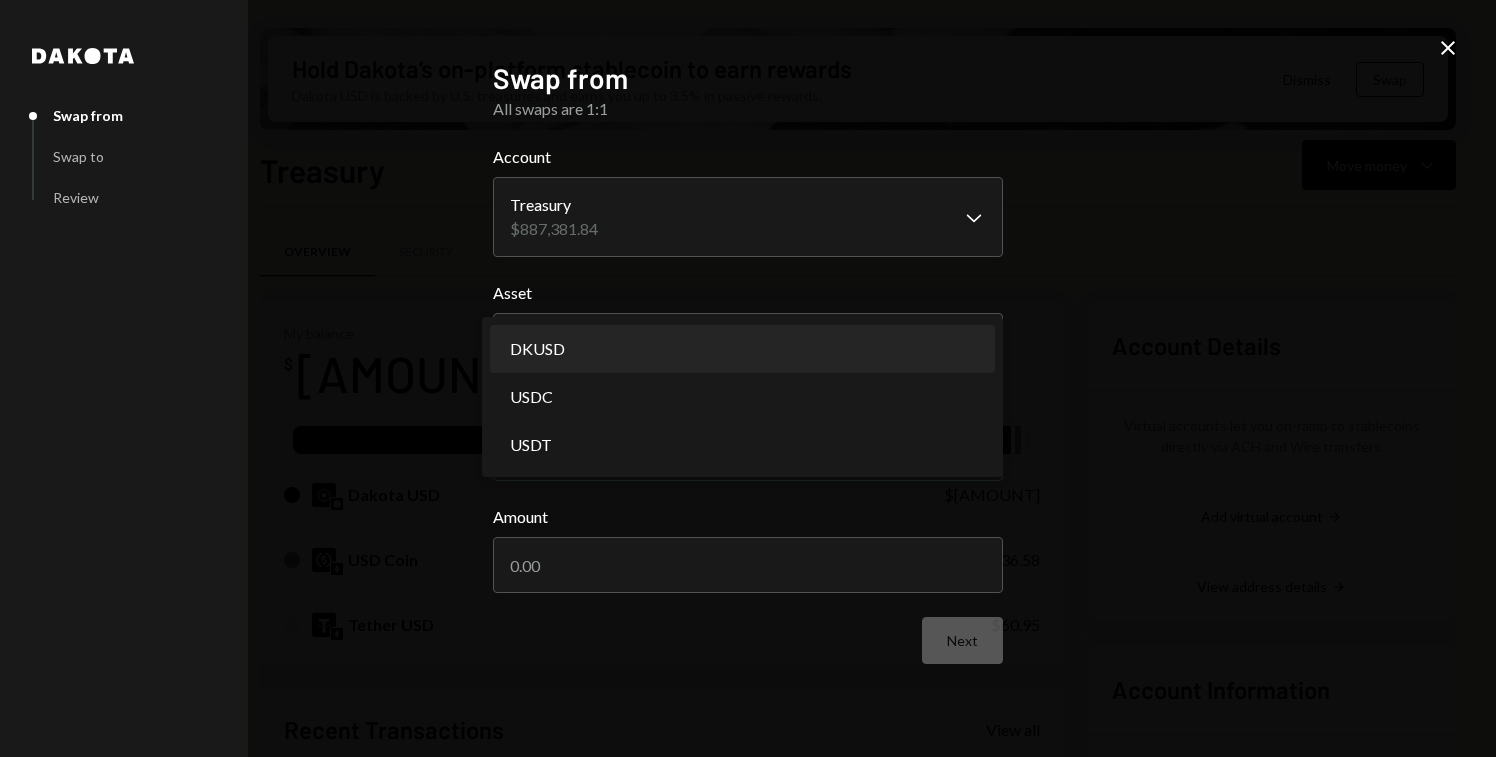 select on "*****" 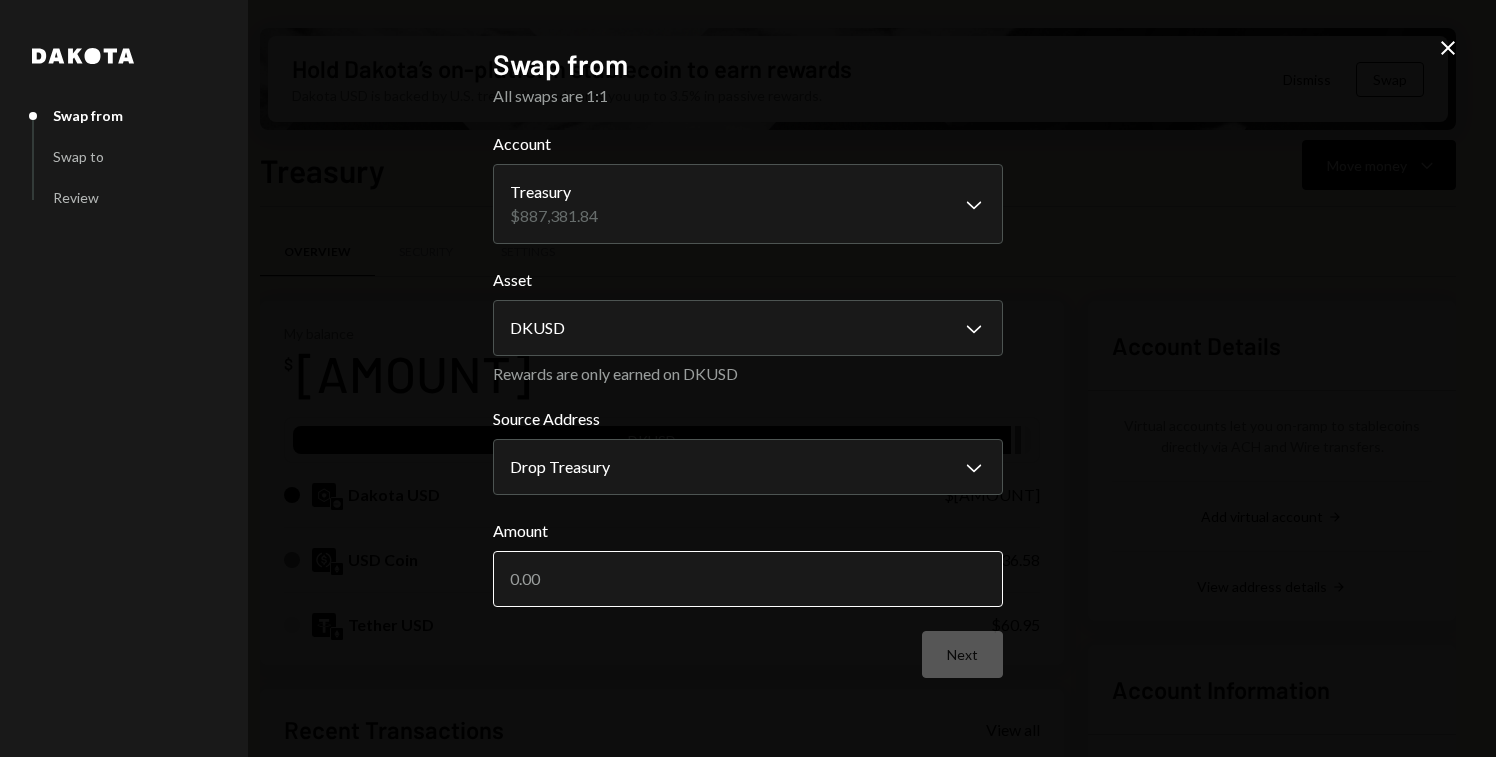 click on "Amount" at bounding box center (748, 579) 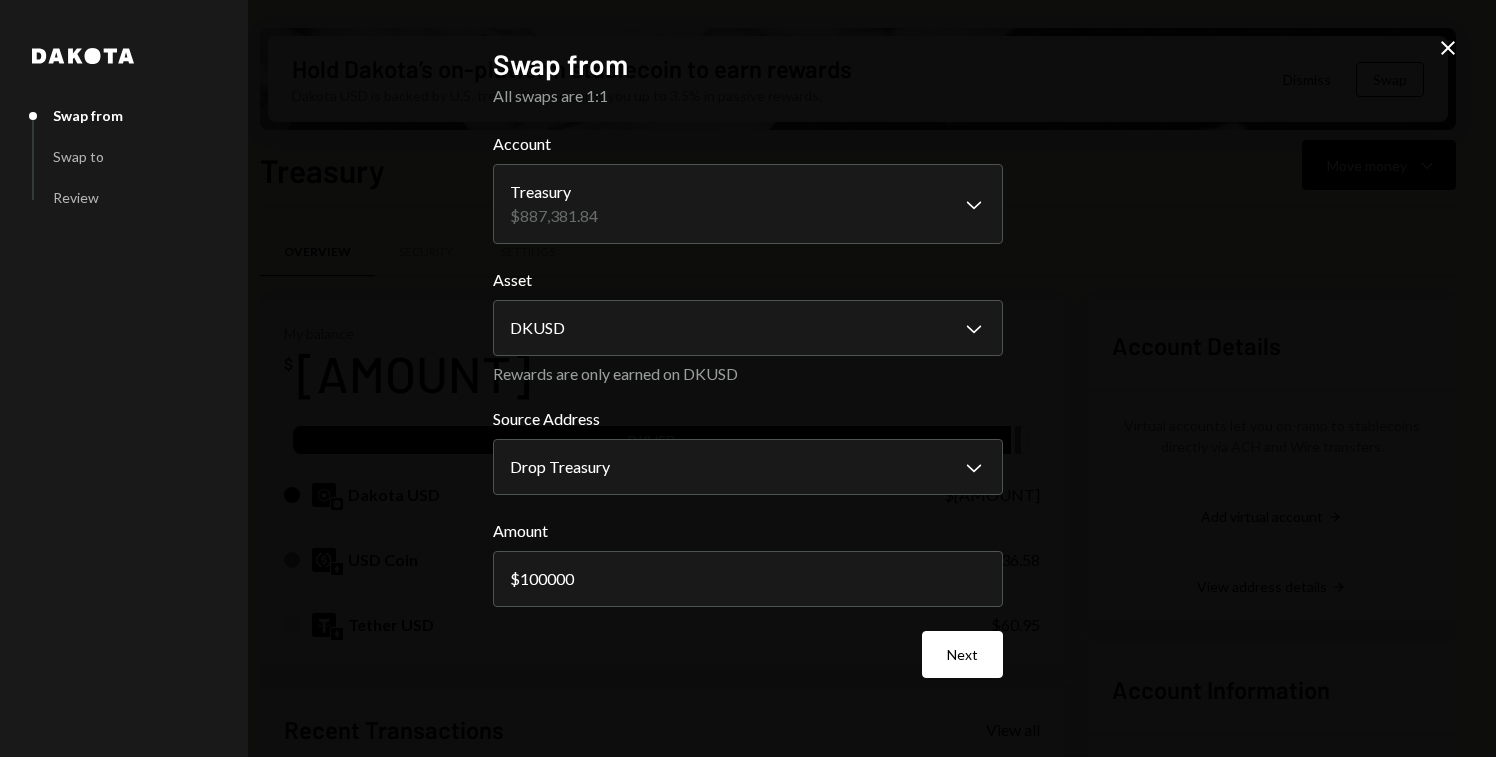 type on "100000" 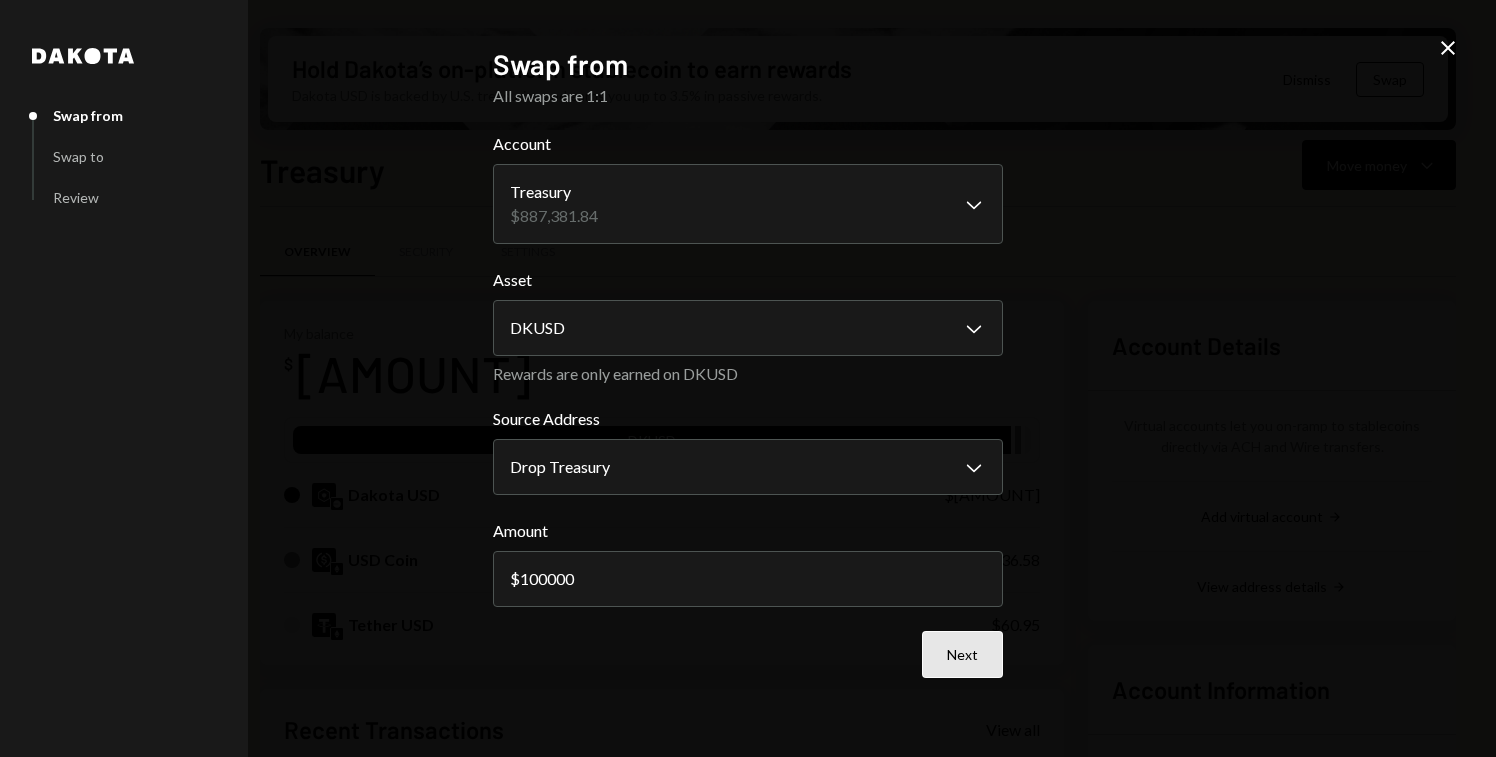 click on "Next" at bounding box center [962, 654] 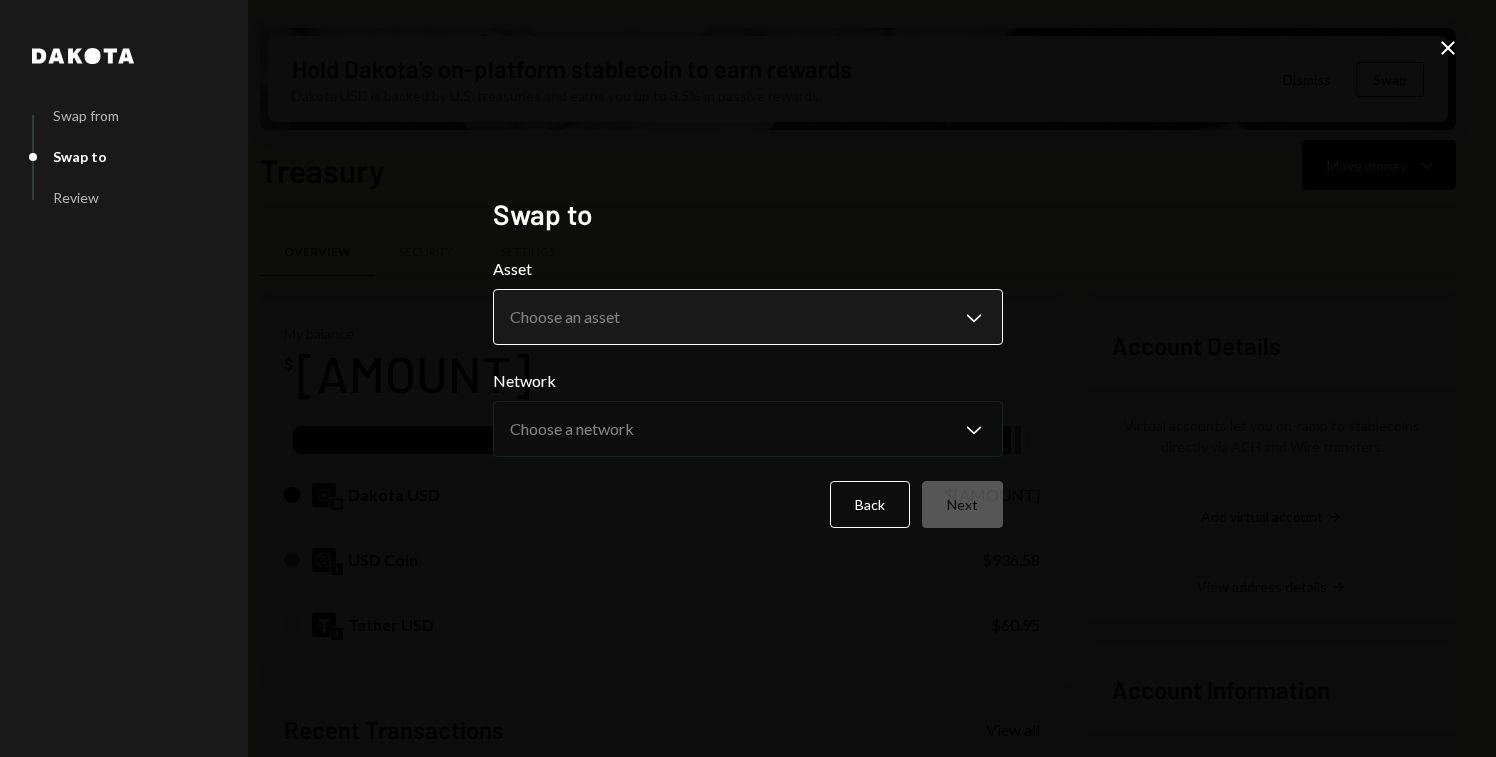 click on "D Drop Foundation Caret Down Home Home Inbox Inbox Activities Transactions Accounts Accounts Caret Down Treasury $887,381.84 Checking $12,974.98 Savings $0.00 Cards $0.00 Dollar Rewards User Recipients Team Team Hold Dakota’s on-platform stablecoin to earn rewards Dakota USD is backed by U.S. treasuries and earns you up to 3.5% in passive rewards. Dismiss Swap Treasury Move money Caret Down Overview Security Settings My balance $ 887,381.84 DKUSD Dakota USD $886,384.31 USD Coin $936.58 Tether USD $60.95 Recent Transactions View all Type Initiated By Initiated At Status Deposit 0.0015  USDT [ADDRESS] Copy [DATE] [TIME] Completed Deposit 0.0015  USDT [ADDRESS] Copy [DATE] [TIME] Completed Withdrawal 219,245.9  USDC [FIRST] [LAST] [DATE] [TIME] Completed Deposit 150,896.61  USDC [ADDRESS] Copy [DATE] [TIME] Completed Stablecoin Conversion $150,957.00 [FIRST] [LAST] [DATE] [TIME] Completed Account Details Add virtual account Right Arrow View address details Right Arrow Dakota" at bounding box center [748, 378] 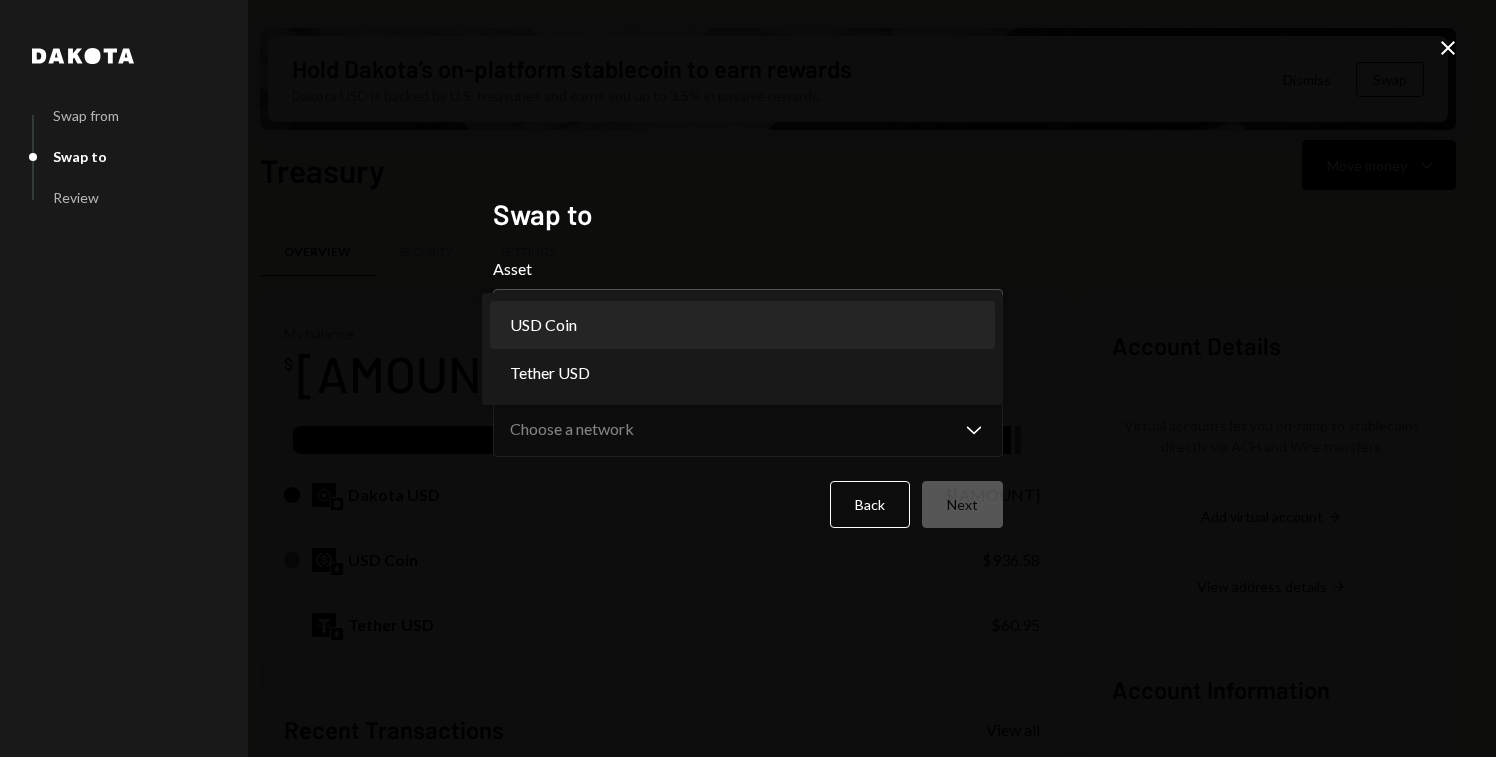 select on "****" 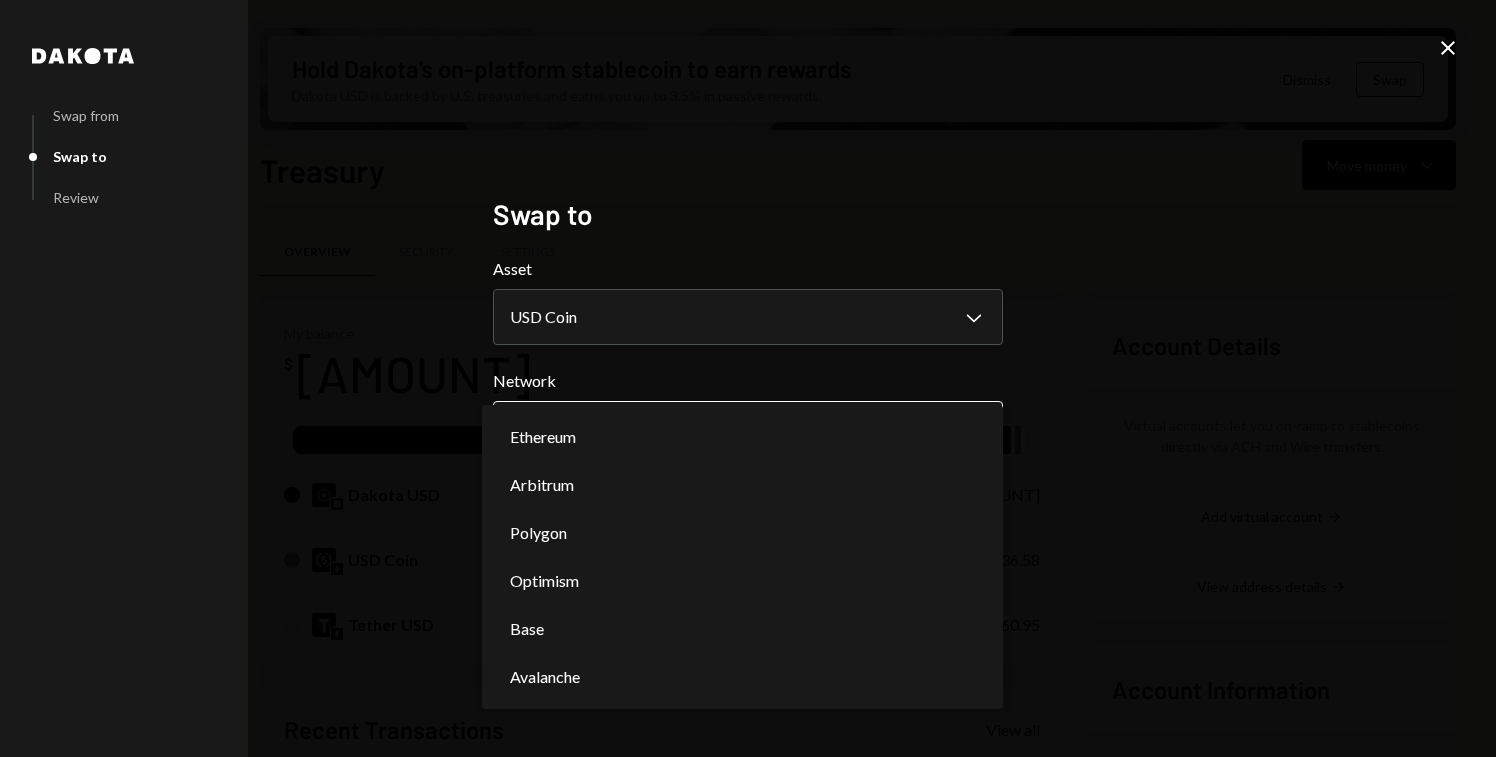 click on "D Drop Foundation Caret Down Home Home Inbox Inbox Activities Transactions Accounts Accounts Caret Down Treasury $887,381.84 Checking $12,974.98 Savings $0.00 Cards $0.00 Dollar Rewards User Recipients Team Team Hold Dakota’s on-platform stablecoin to earn rewards Dakota USD is backed by U.S. treasuries and earns you up to 3.5% in passive rewards. Dismiss Swap Treasury Move money Caret Down Overview Security Settings My balance $ 887,381.84 DKUSD Dakota USD $886,384.31 USD Coin $936.58 Tether USD $60.95 Recent Transactions View all Type Initiated By Initiated At Status Deposit 0.0015  USDT [ADDRESS] Copy [DATE] [TIME] Completed Deposit 0.0015  USDT [ADDRESS] Copy [DATE] [TIME] Completed Withdrawal 219,245.9  USDC [FIRST] [LAST] [DATE] [TIME] Completed Deposit 150,896.61  USDC [ADDRESS] Copy [DATE] [TIME] Completed Stablecoin Conversion $150,957.00 [FIRST] [LAST] [DATE] [TIME] Completed Account Details Add virtual account Right Arrow View address details Right Arrow Dakota" at bounding box center [748, 378] 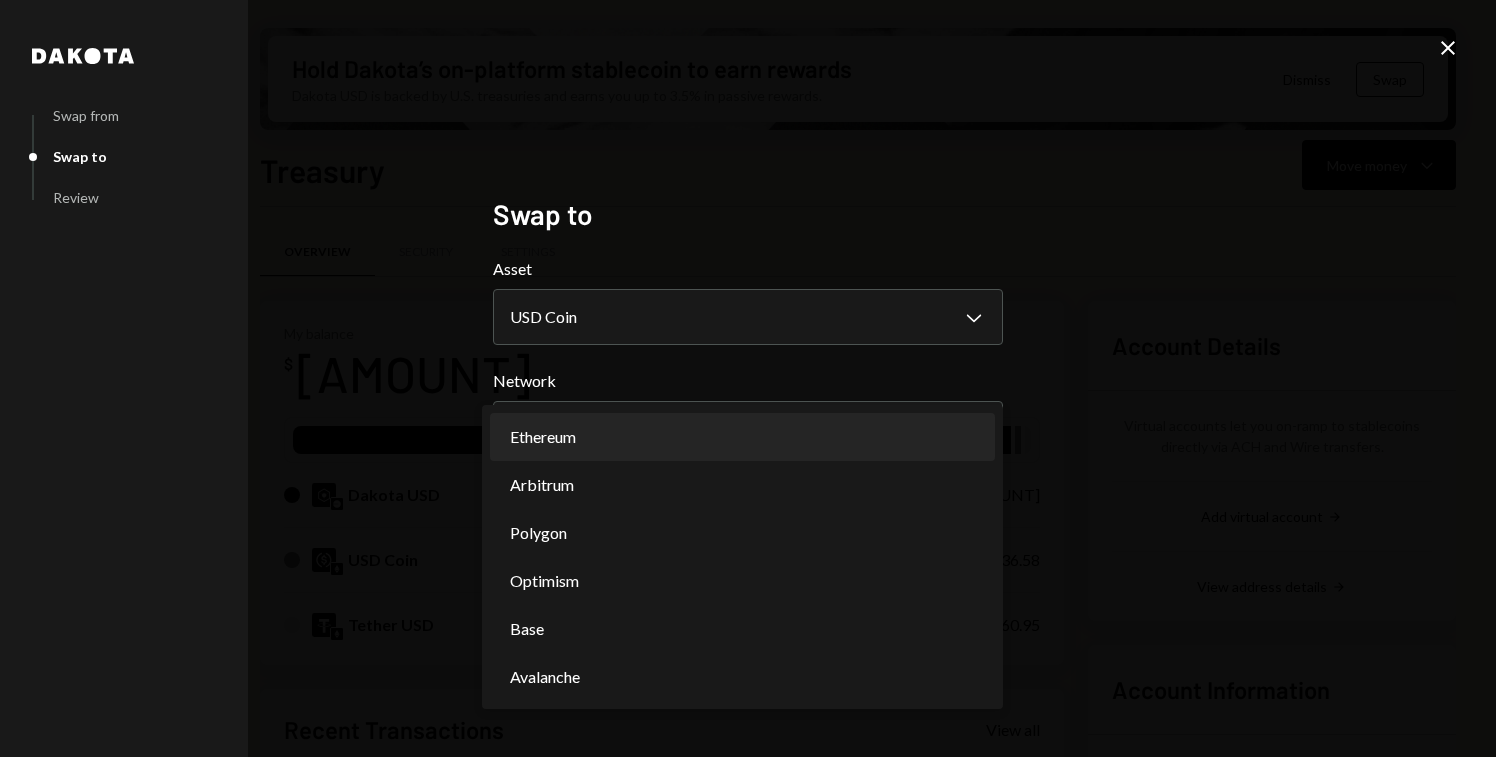 select on "**********" 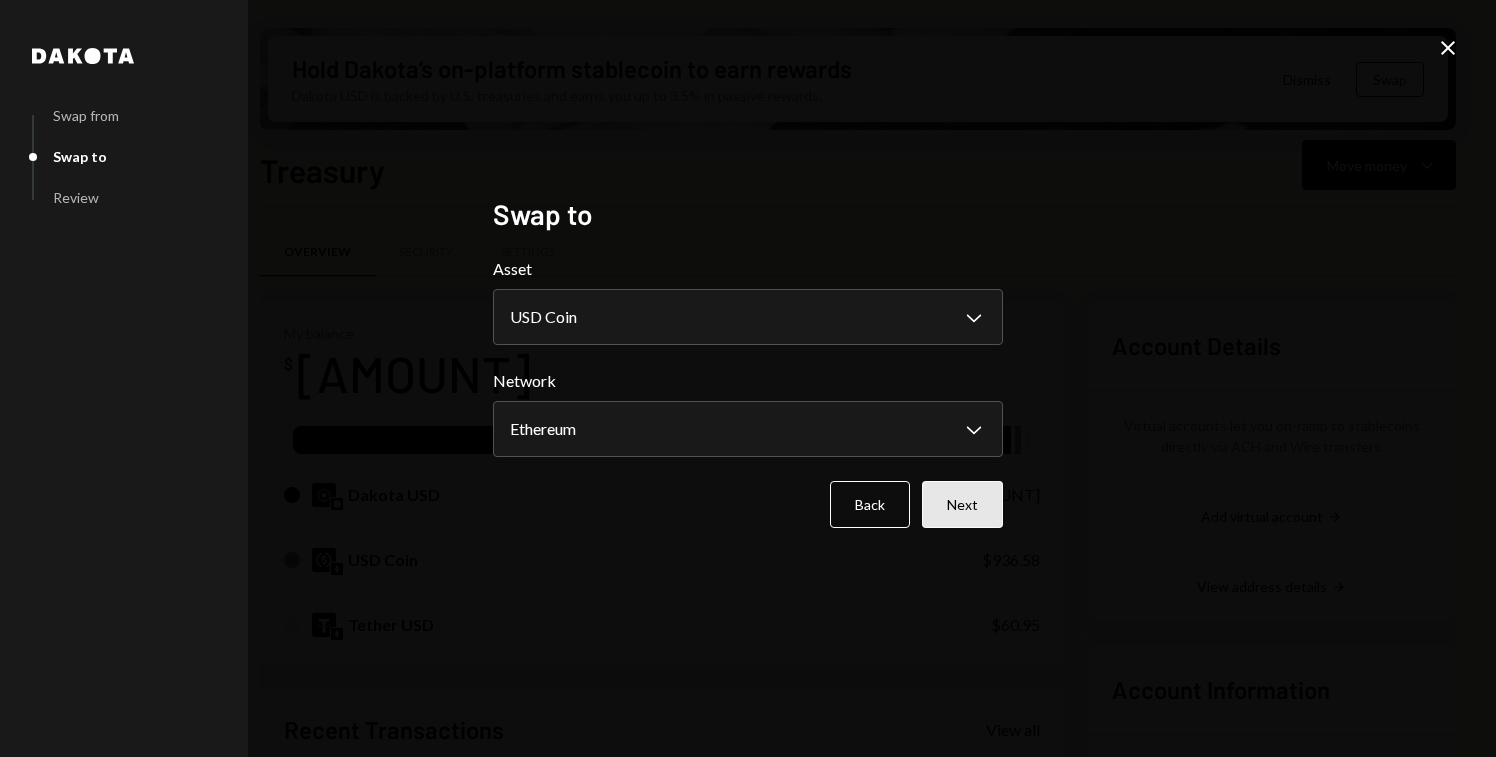 click on "Next" at bounding box center [962, 504] 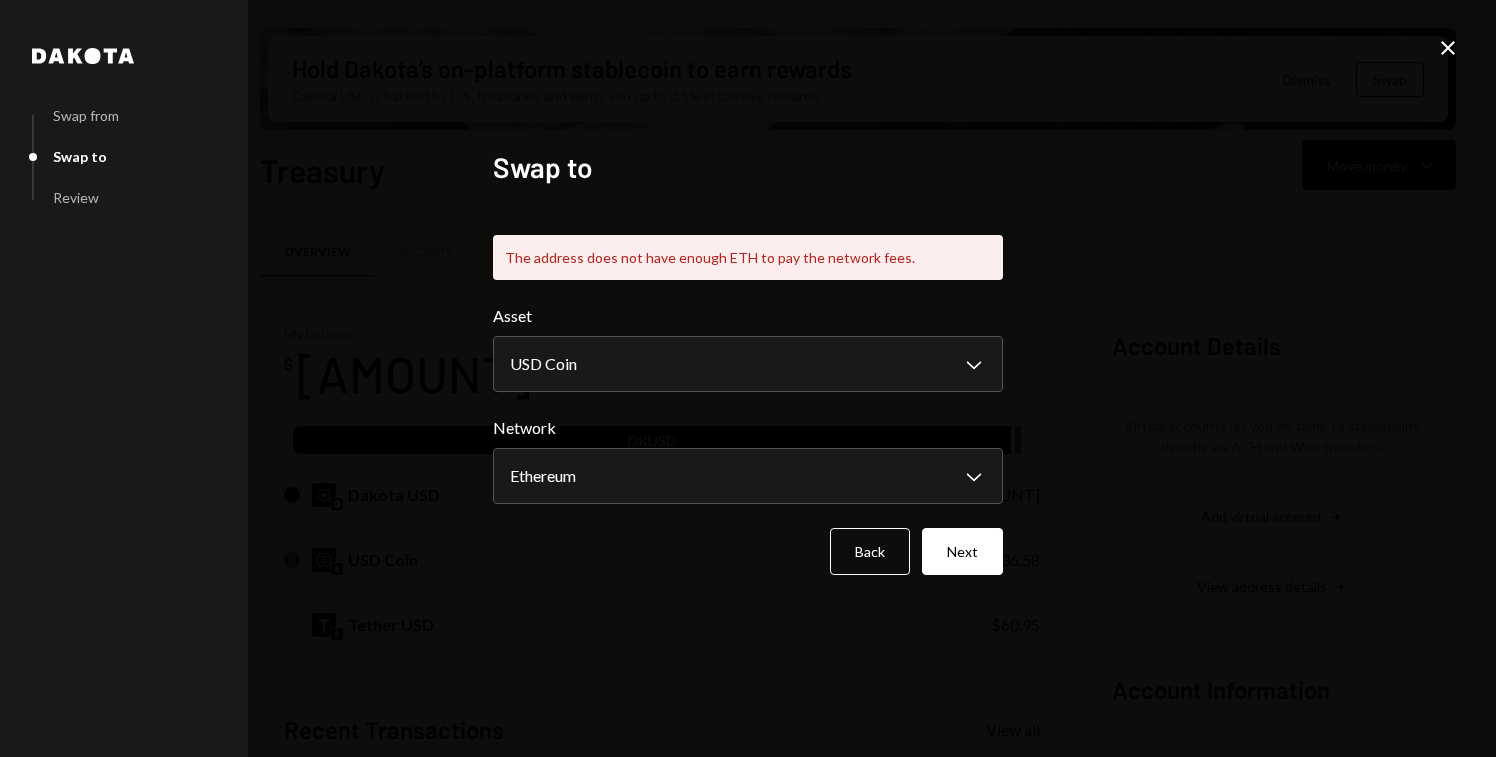 click on "Close" 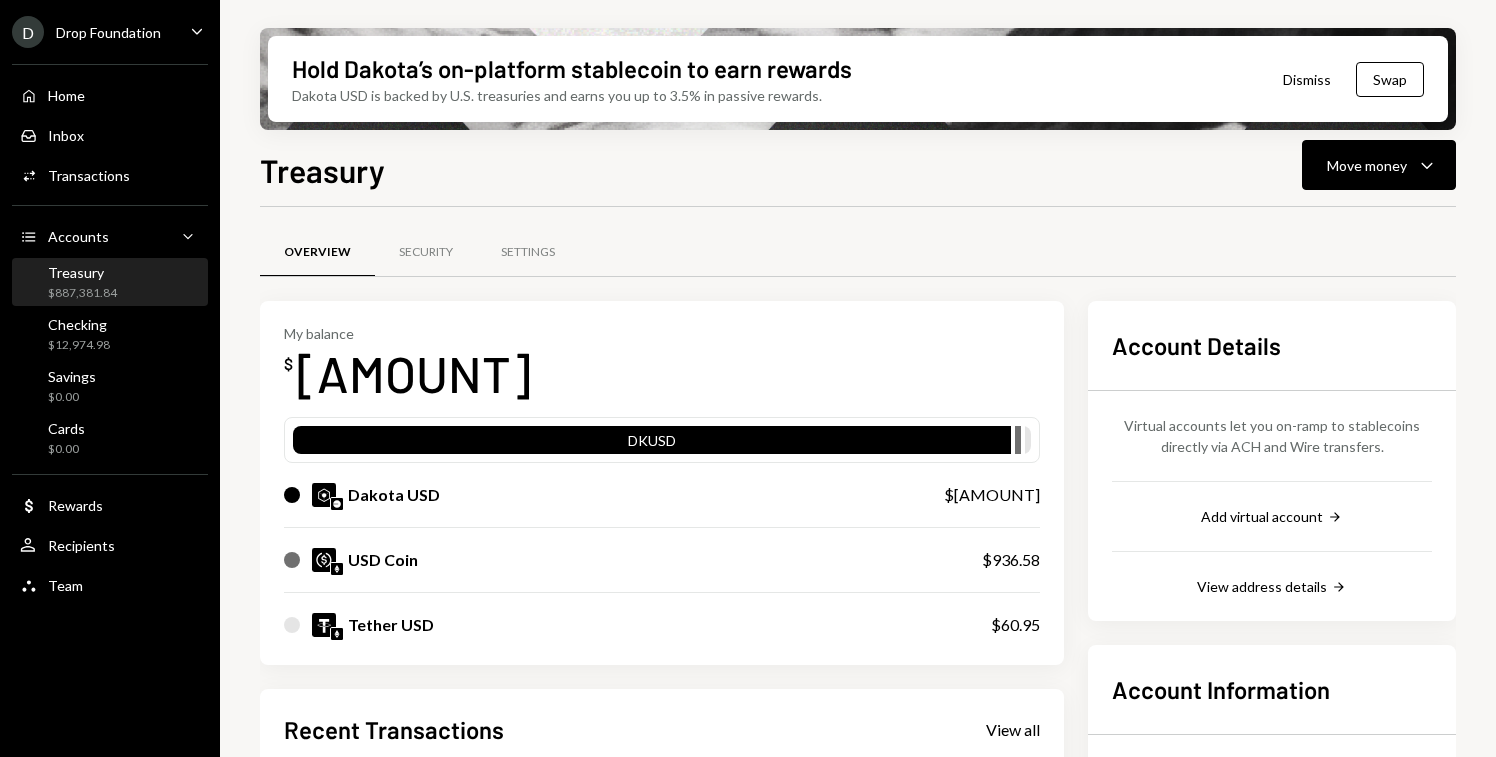 click on "Treasury Move money Caret Down Overview Security Settings My balance $ 887,381.84 DKUSD Dakota USD $886,384.31 USD Coin $936.58 Tether USD $60.95 Recent Transactions View all Type Initiated By Initiated At Status Deposit 0.0015  USDT 0x9eE2...27abFf Copy 07/09/25 5:59 AM Completed Deposit 0.0015  USDT 0x9ee6...69dBFf Copy 07/09/25 4:55 AM Completed Withdrawal 219,245.9  USDC Fanie Wolmarans 07/08/25 4:59 PM Completed Deposit 150,896.61  USDC 0xA9D1...1d3E43 Copy 07/08/25 4:45 PM Completed Stablecoin Conversion $150,957.00 Fanie Wolmarans 07/07/25 6:13 PM Completed Account Details Virtual accounts let you on-ramp to stablecoins directly via ACH and Wire transfers. Add virtual account Right Arrow View address details Right Arrow Account Information Money in (last 30 days) Up Right Arrow $211,396.09 Money out (last 30 days) Down Right Arrow $456,085.51 View address details Right Arrow" at bounding box center (858, 510) 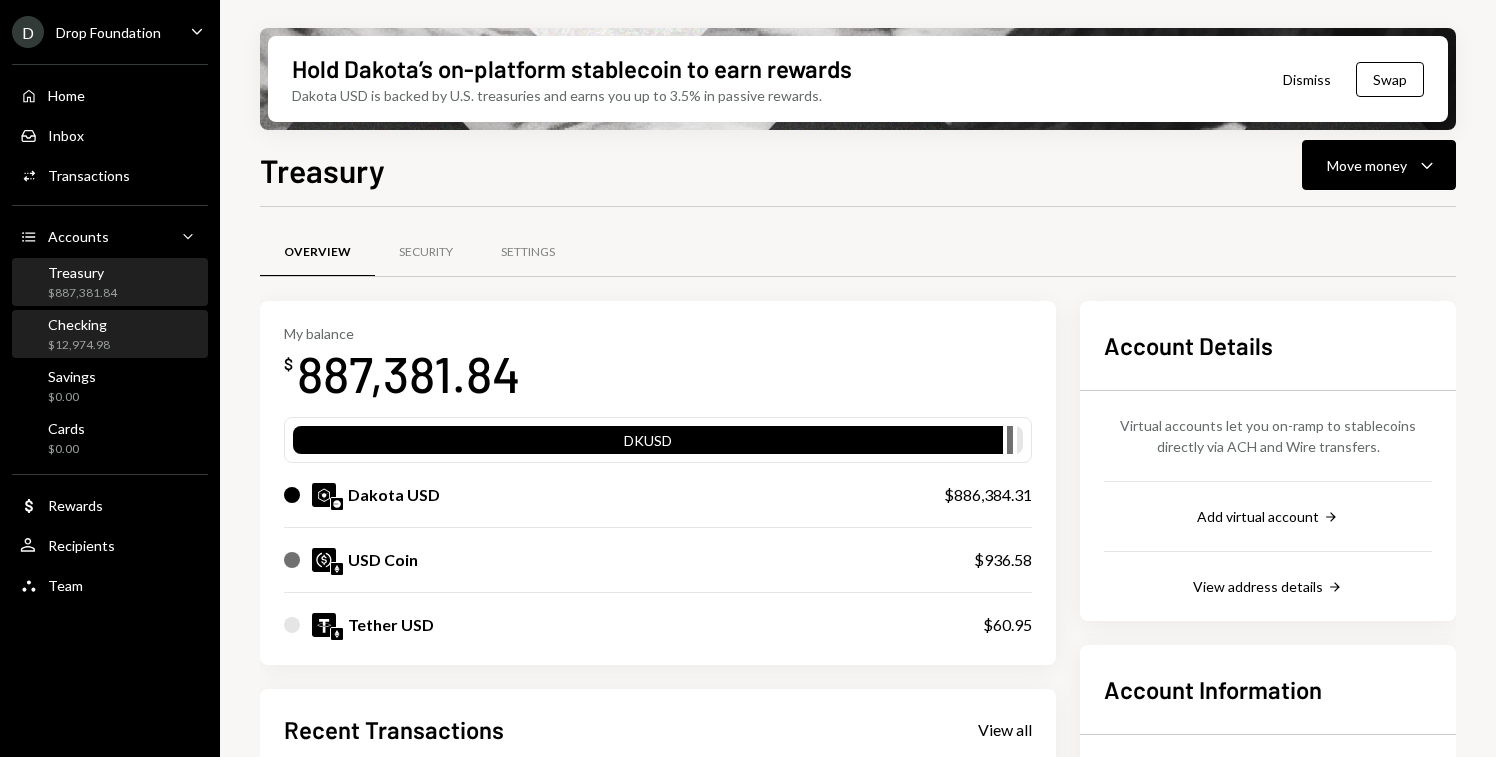 scroll, scrollTop: 0, scrollLeft: 0, axis: both 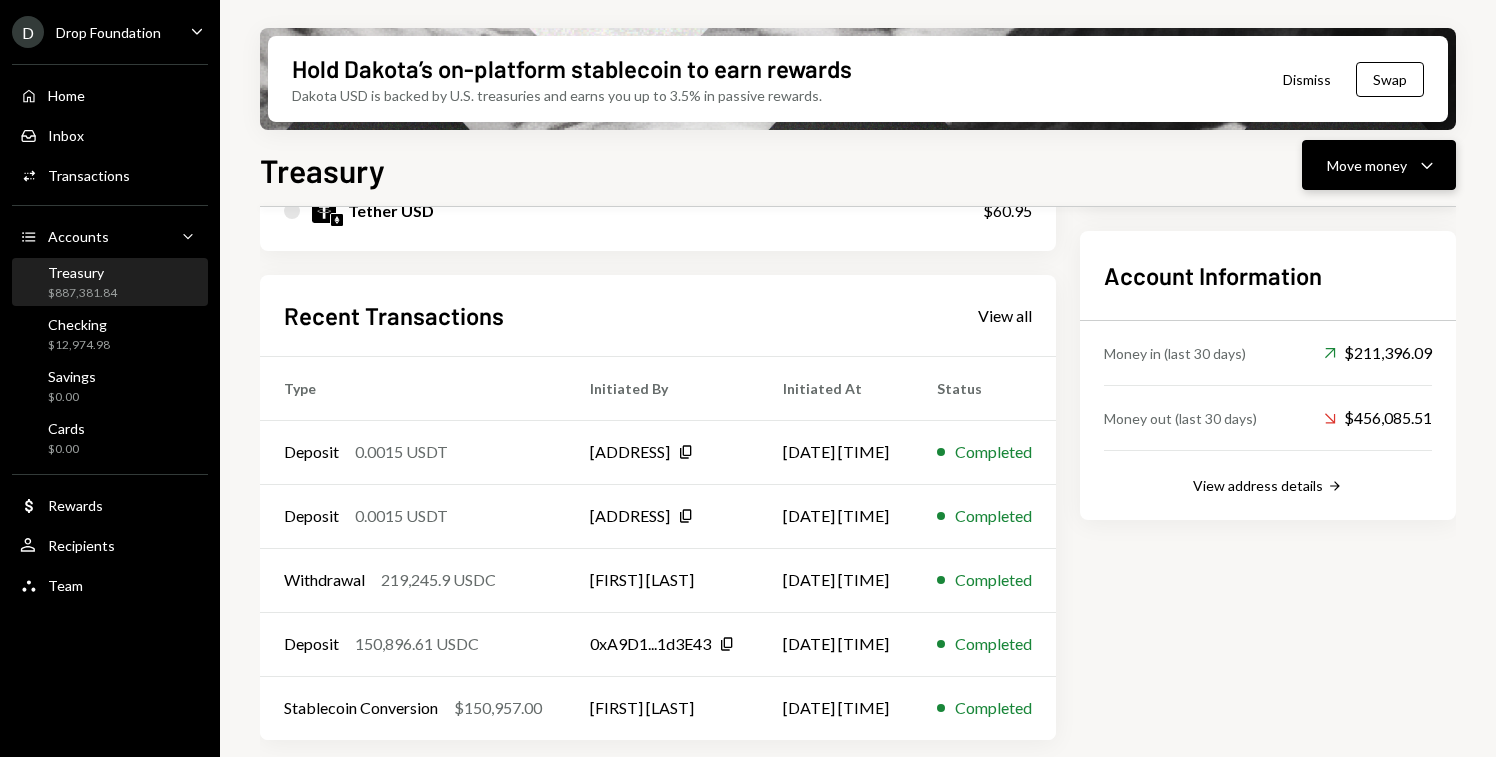 click on "Move money Caret Down" at bounding box center (1379, 165) 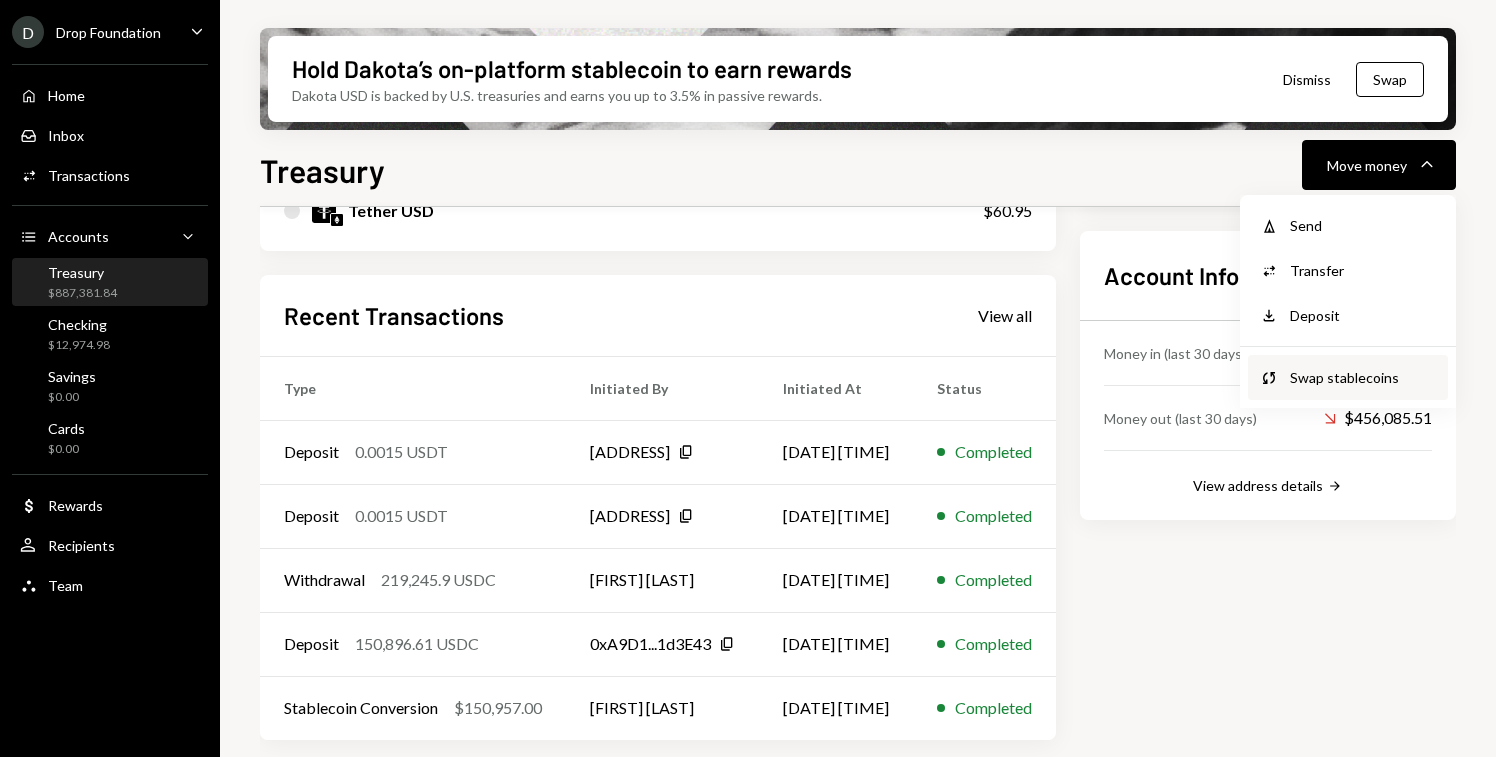 click on "Swap Swap stablecoins" at bounding box center (1348, 377) 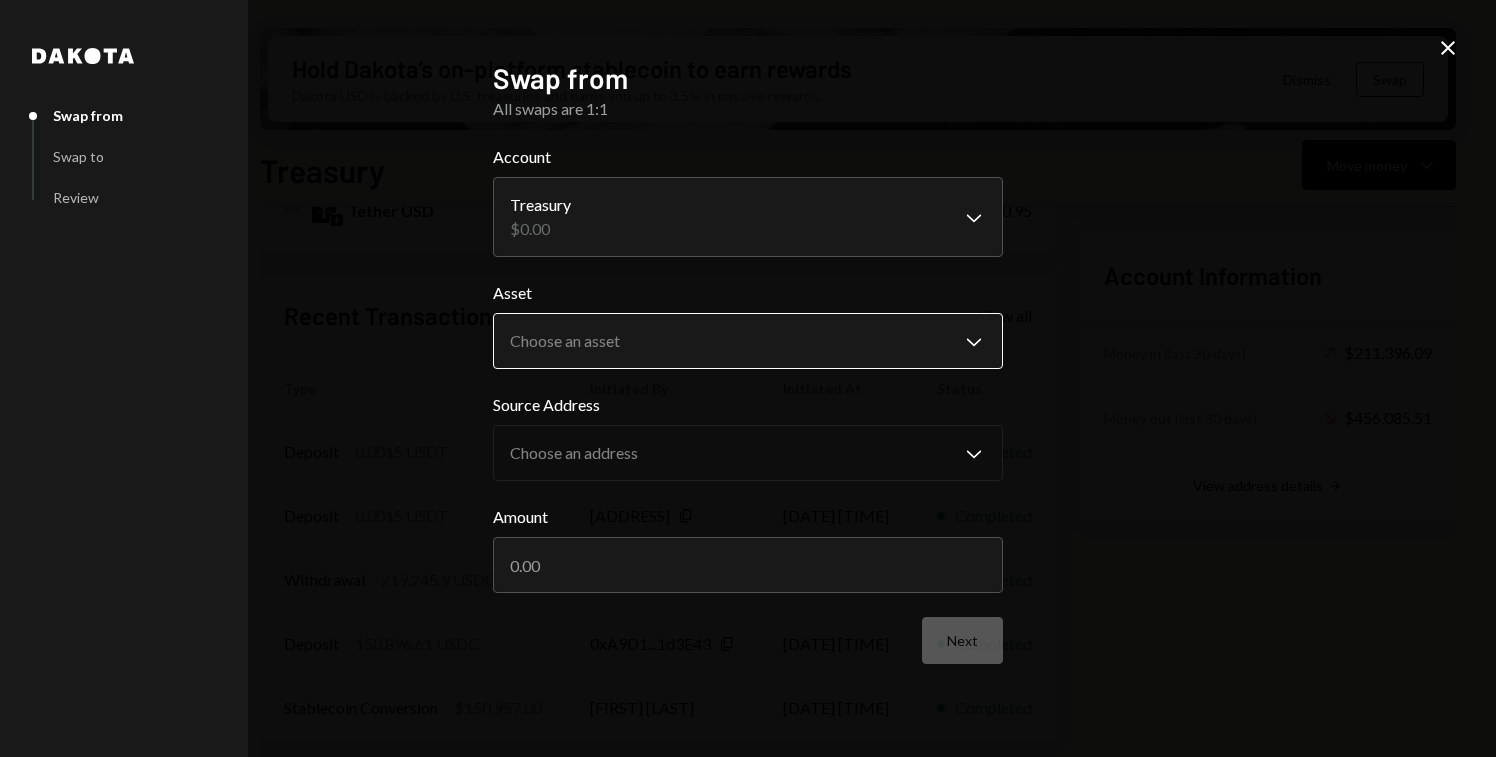 click on "D Drop Foundation Caret Down Home Home Inbox Inbox Activities Transactions Accounts Accounts Caret Down Treasury $887,381.84 Checking $12,974.98 Savings $0.00 Cards $0.00 Dollar Rewards User Recipients Team Team Hold Dakota’s on-platform stablecoin to earn rewards Dakota USD is backed by U.S. treasuries and earns you up to 3.5% in passive rewards. Dismiss Swap Treasury Move money Caret Down Overview Security Settings My balance $ 887,381.84 DKUSD Dakota USD $886,384.31 USD Coin $936.58 Tether USD $60.95 Recent Transactions View all Type Initiated By Initiated At Status Deposit 0.0015  USDT [ADDRESS] Copy [DATE] [TIME] Completed Deposit 0.0015  USDT [ADDRESS] Copy [DATE] [TIME] Completed Withdrawal 219,245.9  USDC [FIRST] [LAST] [DATE] [TIME] Completed Deposit 150,896.61  USDC [ADDRESS] Copy [DATE] [TIME] Completed Stablecoin Conversion $150,957.00 [FIRST] [LAST] [DATE] [TIME] Completed Account Details Add virtual account Right Arrow View address details Right Arrow Dakota" at bounding box center (748, 378) 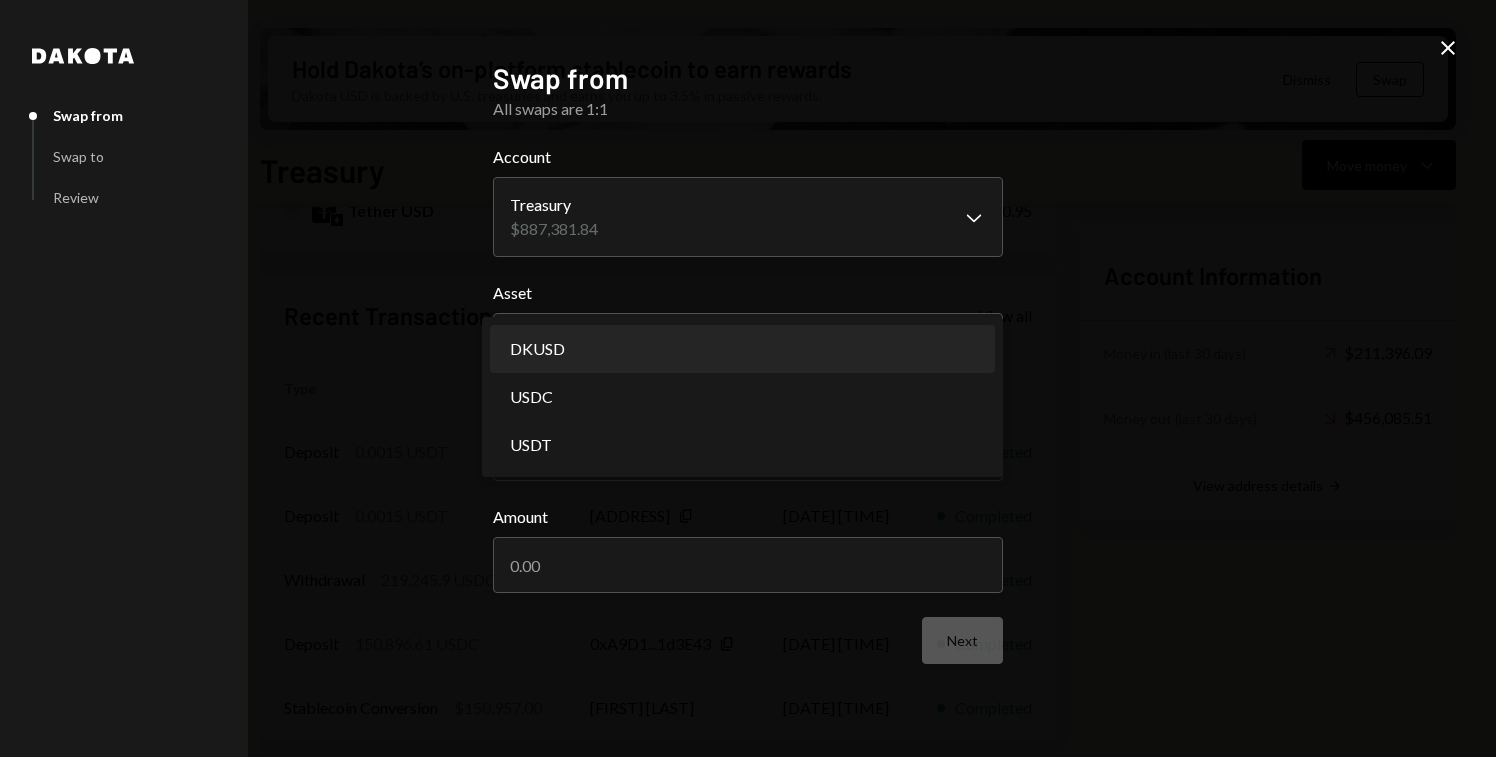select on "*****" 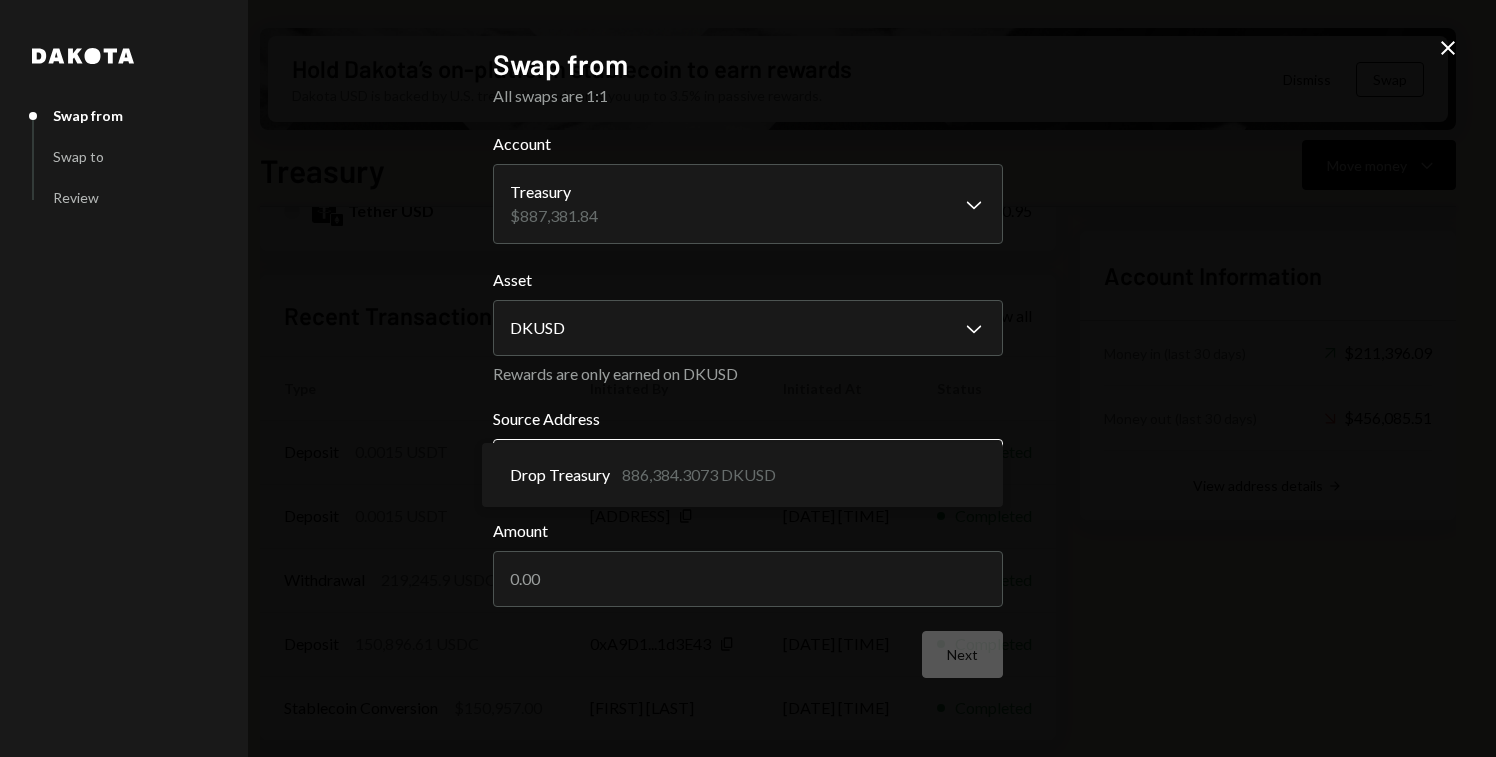 click on "D Drop Foundation Caret Down Home Home Inbox Inbox Activities Transactions Accounts Accounts Caret Down Treasury $887,381.84 Checking $12,974.98 Savings $0.00 Cards $0.00 Dollar Rewards User Recipients Team Team Hold Dakota’s on-platform stablecoin to earn rewards Dakota USD is backed by U.S. treasuries and earns you up to 3.5% in passive rewards. Dismiss Swap Treasury Move money Caret Down Overview Security Settings My balance $ 887,381.84 DKUSD Dakota USD $886,384.31 USD Coin $936.58 Tether USD $60.95 Recent Transactions View all Type Initiated By Initiated At Status Deposit 0.0015  USDT [ADDRESS] Copy [DATE] [TIME] Completed Deposit 0.0015  USDT [ADDRESS] Copy [DATE] [TIME] Completed Withdrawal 219,245.9  USDC [FIRST] [LAST] [DATE] [TIME] Completed Deposit 150,896.61  USDC [ADDRESS] Copy [DATE] [TIME] Completed Stablecoin Conversion $150,957.00 [FIRST] [LAST] [DATE] [TIME] Completed Account Details Add virtual account Right Arrow View address details Right Arrow Dakota" at bounding box center [748, 378] 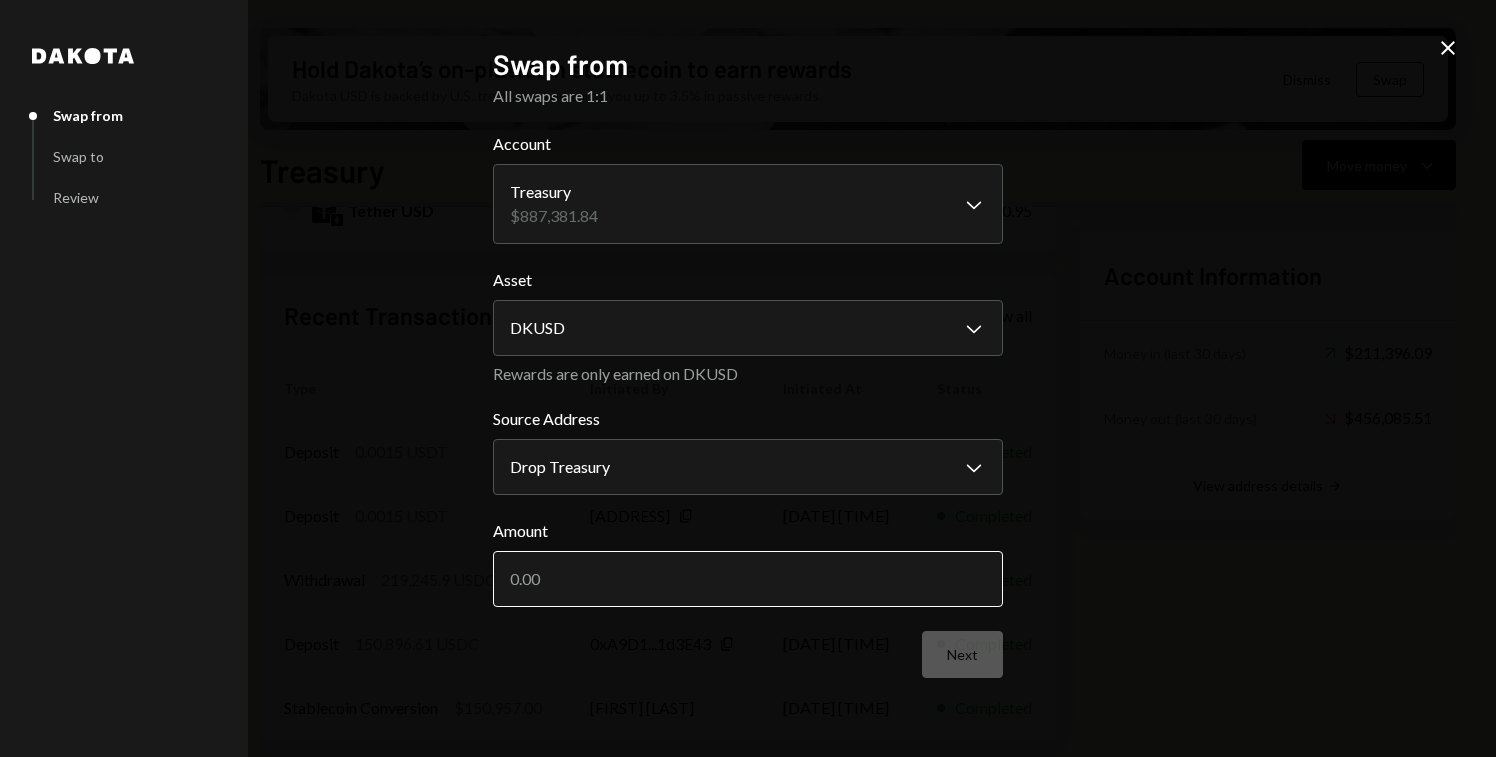 click on "Amount" at bounding box center [748, 579] 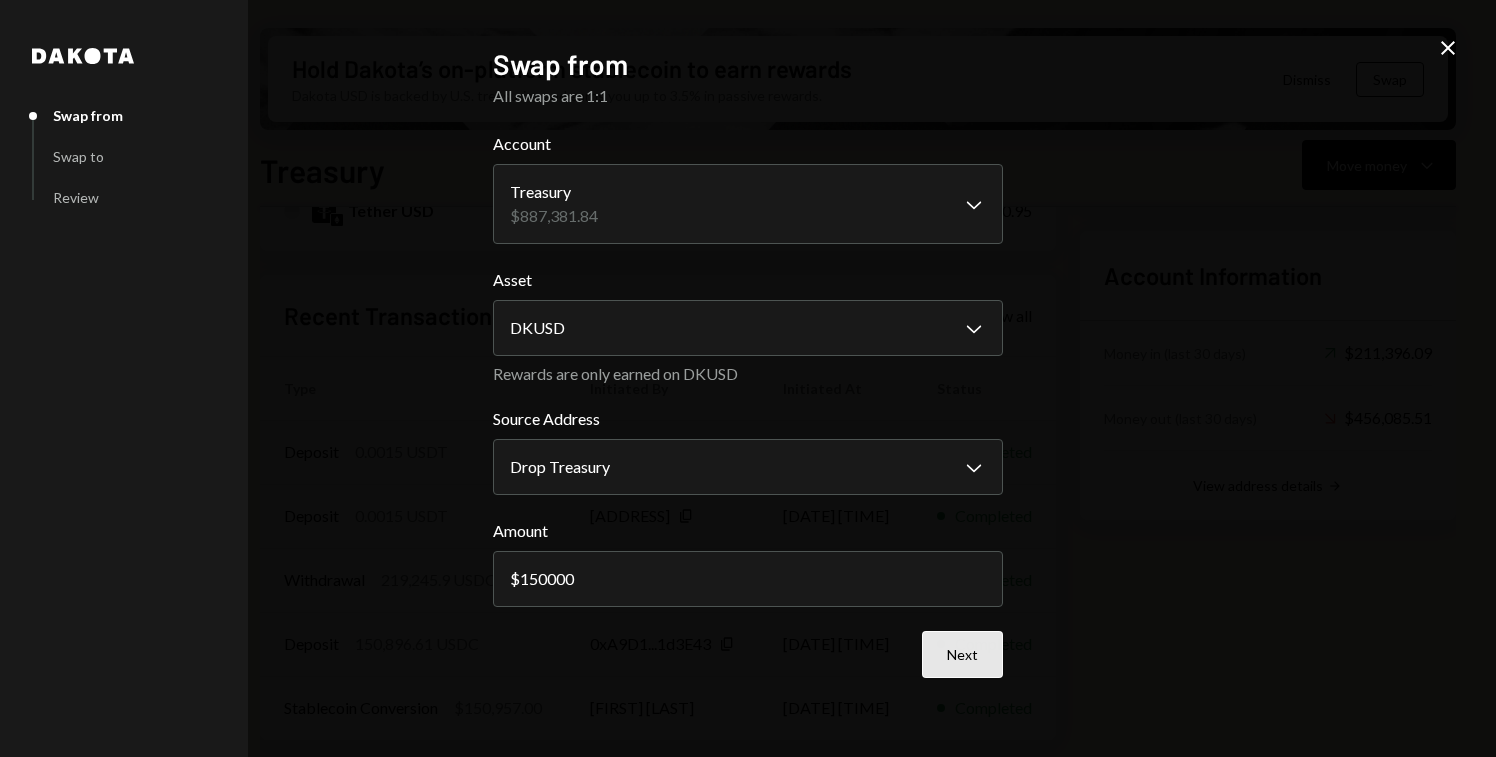 type on "150000" 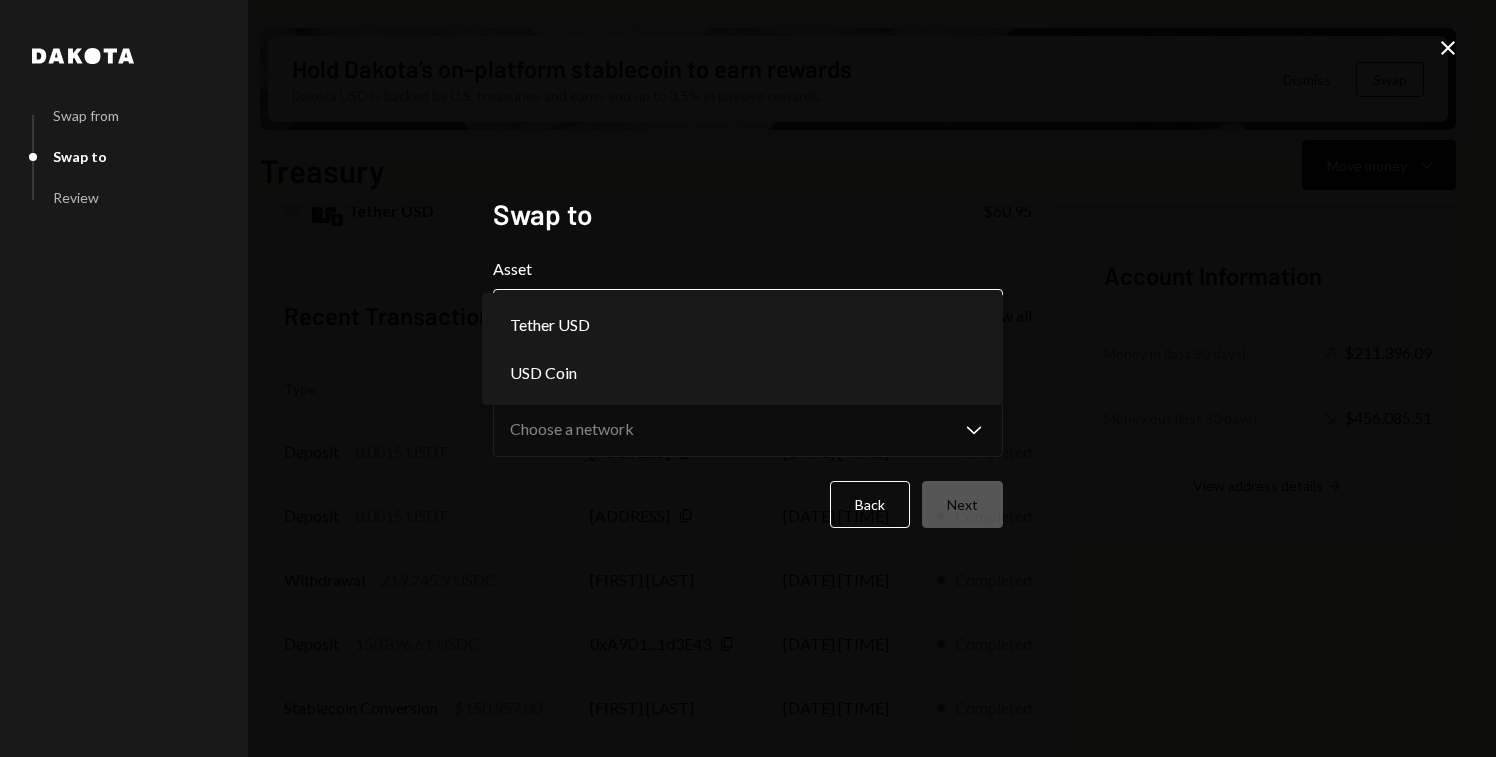 click on "D Drop Foundation Caret Down Home Home Inbox Inbox Activities Transactions Accounts Accounts Caret Down Treasury $887,381.84 Checking $12,974.98 Savings $0.00 Cards $0.00 Dollar Rewards User Recipients Team Team Hold Dakota’s on-platform stablecoin to earn rewards Dakota USD is backed by U.S. treasuries and earns you up to 3.5% in passive rewards. Dismiss Swap Treasury Move money Caret Down Overview Security Settings My balance $ 887,381.84 DKUSD Dakota USD $886,384.31 USD Coin $936.58 Tether USD $60.95 Recent Transactions View all Type Initiated By Initiated At Status Deposit 0.0015  USDT [ADDRESS] Copy [DATE] [TIME] Completed Deposit 0.0015  USDT [ADDRESS] Copy [DATE] [TIME] Completed Withdrawal 219,245.9  USDC [FIRST] [LAST] [DATE] [TIME] Completed Deposit 150,896.61  USDC [ADDRESS] Copy [DATE] [TIME] Completed Stablecoin Conversion $150,957.00 [FIRST] [LAST] [DATE] [TIME] Completed Account Details Add virtual account Right Arrow View address details Right Arrow Dakota" at bounding box center (748, 378) 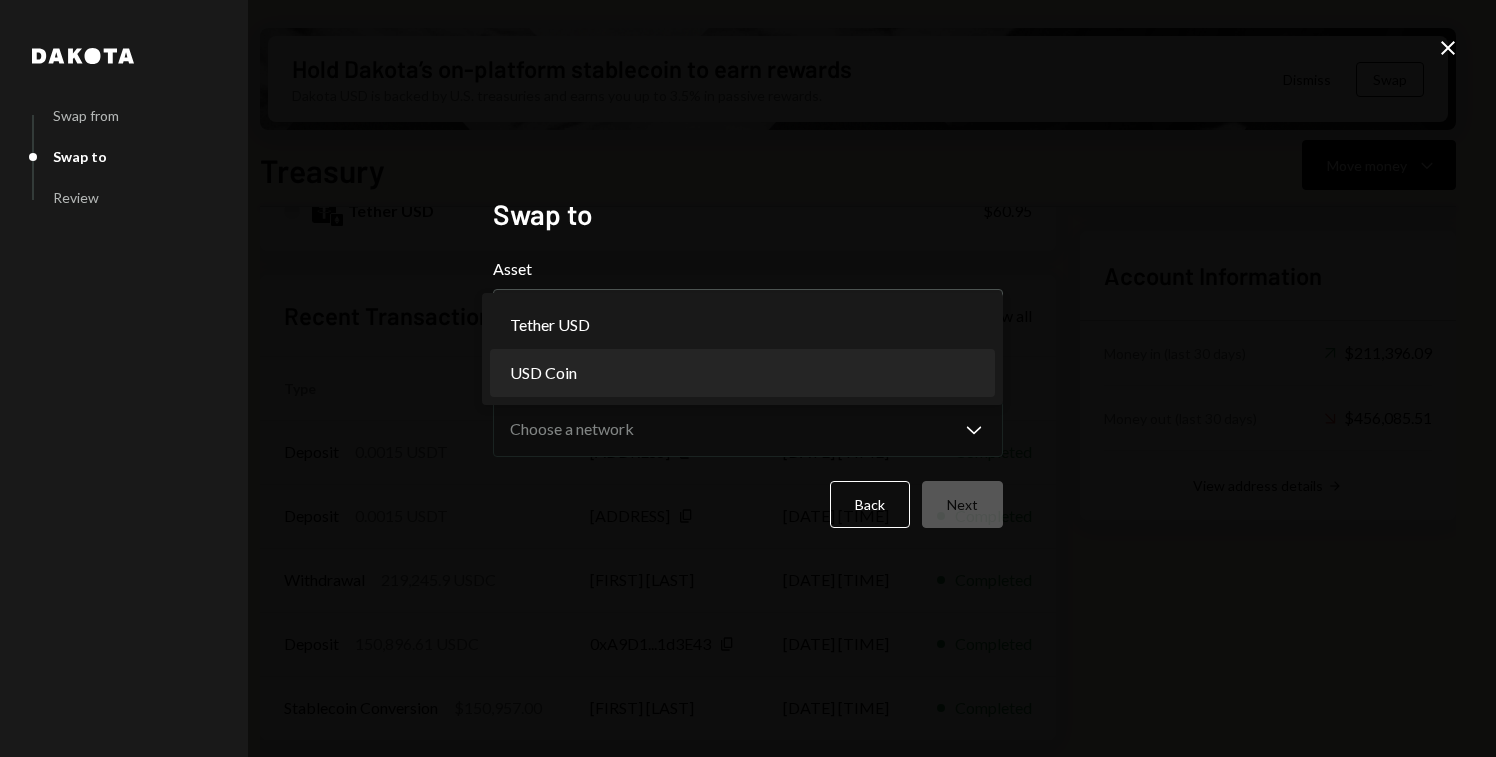 select on "****" 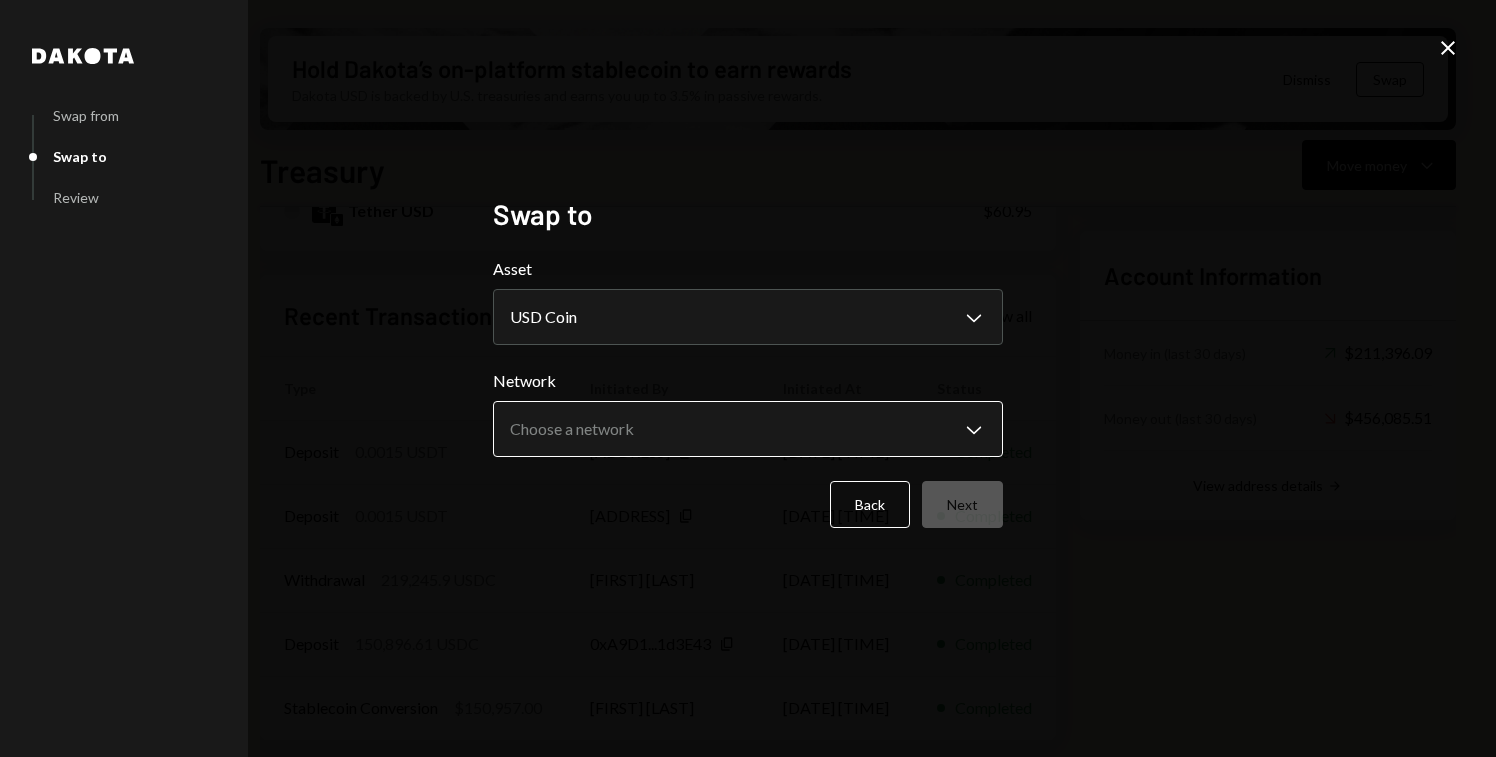 click on "D Drop Foundation Caret Down Home Home Inbox Inbox Activities Transactions Accounts Accounts Caret Down Treasury $887,381.84 Checking $12,974.98 Savings $0.00 Cards $0.00 Dollar Rewards User Recipients Team Team Hold Dakota’s on-platform stablecoin to earn rewards Dakota USD is backed by U.S. treasuries and earns you up to 3.5% in passive rewards. Dismiss Swap Treasury Move money Caret Down Overview Security Settings My balance $ 887,381.84 DKUSD Dakota USD $886,384.31 USD Coin $936.58 Tether USD $60.95 Recent Transactions View all Type Initiated By Initiated At Status Deposit 0.0015  USDT [ADDRESS] Copy [DATE] [TIME] Completed Deposit 0.0015  USDT [ADDRESS] Copy [DATE] [TIME] Completed Withdrawal 219,245.9  USDC [FIRST] [LAST] [DATE] [TIME] Completed Deposit 150,896.61  USDC [ADDRESS] Copy [DATE] [TIME] Completed Stablecoin Conversion $150,957.00 [FIRST] [LAST] [DATE] [TIME] Completed Account Details Add virtual account Right Arrow View address details Right Arrow Dakota" at bounding box center [748, 378] 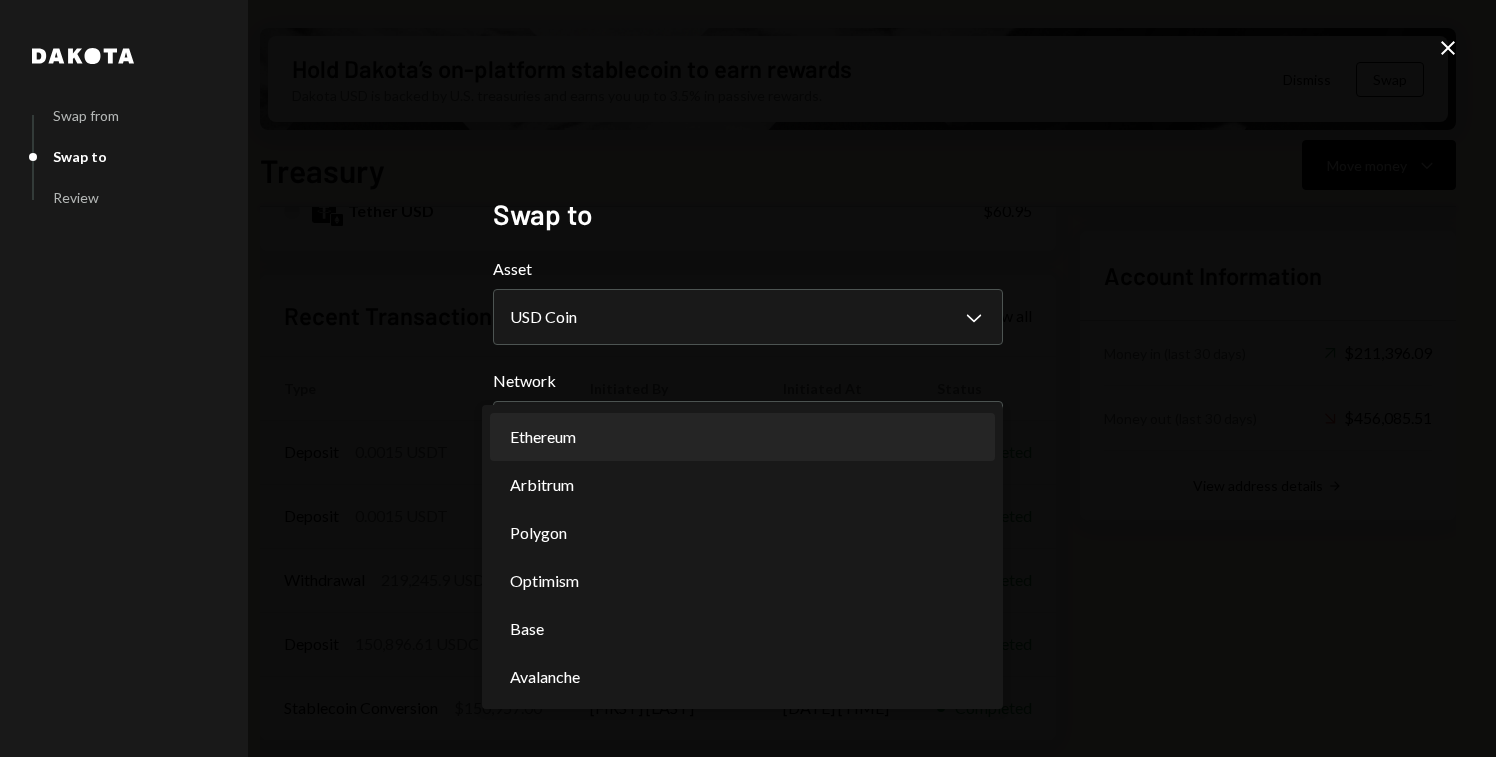 select on "**********" 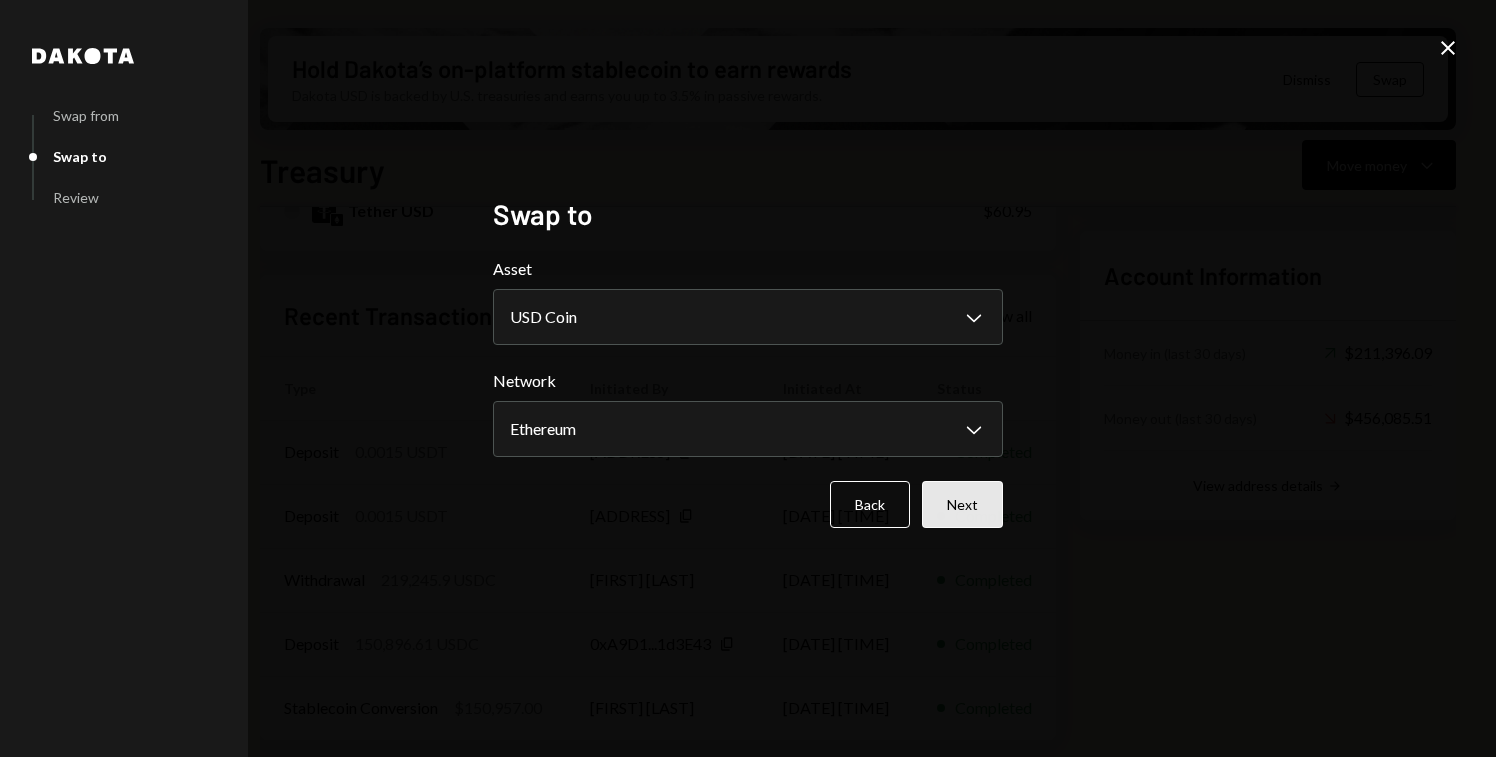 click on "Next" at bounding box center (962, 504) 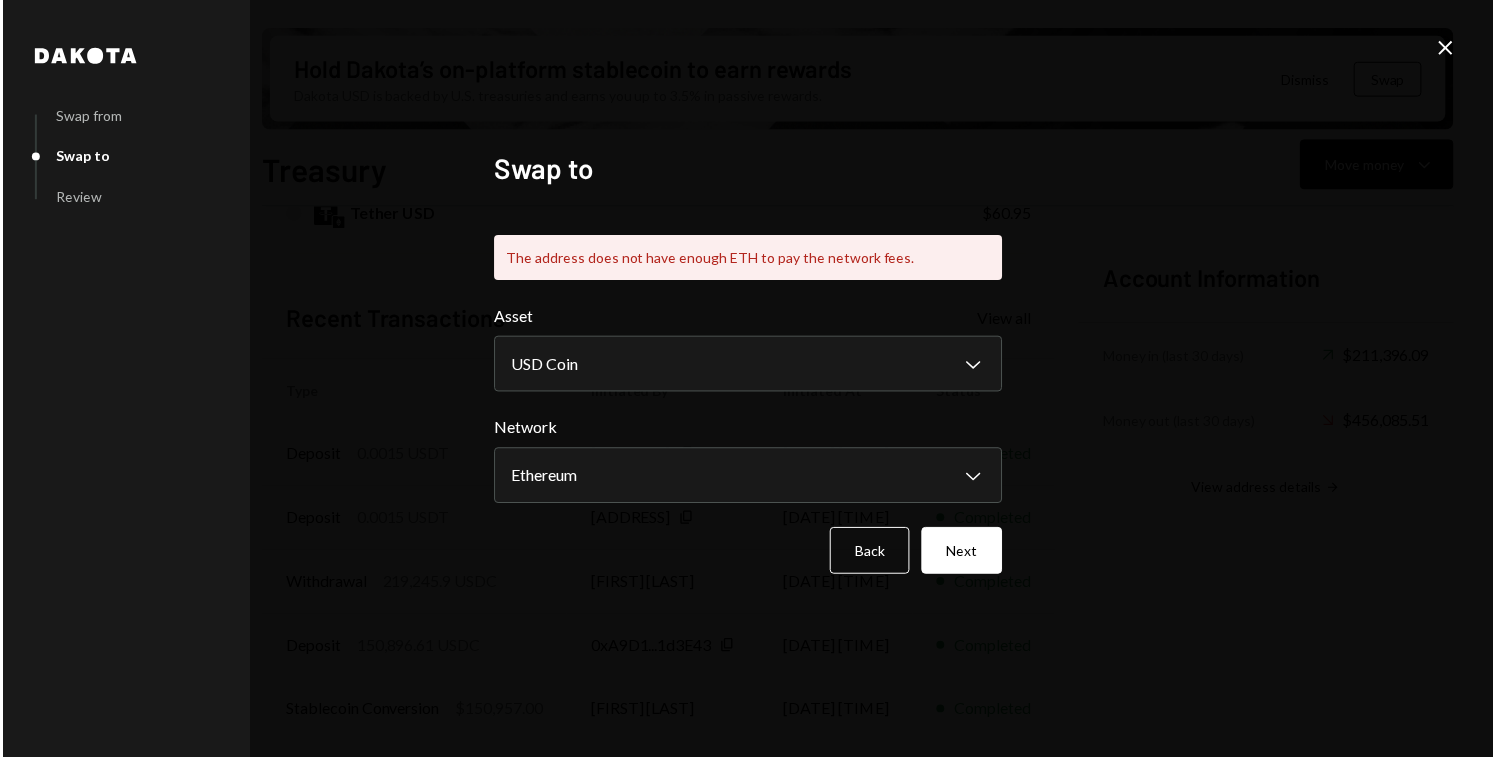 scroll, scrollTop: 414, scrollLeft: 0, axis: vertical 